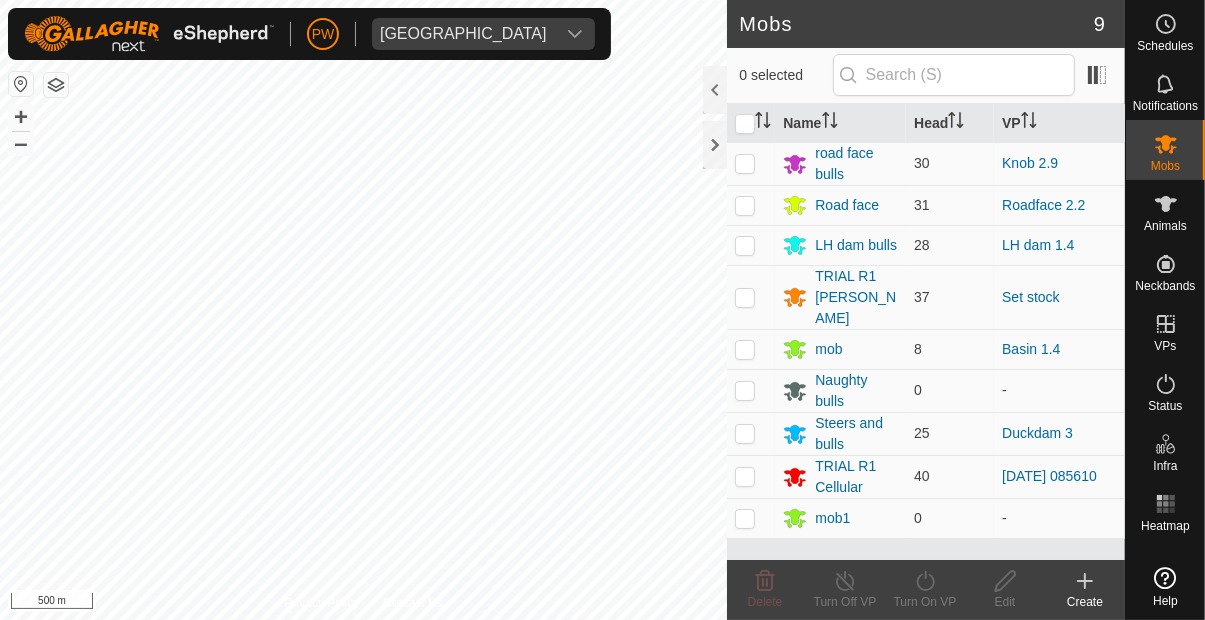 scroll, scrollTop: 0, scrollLeft: 0, axis: both 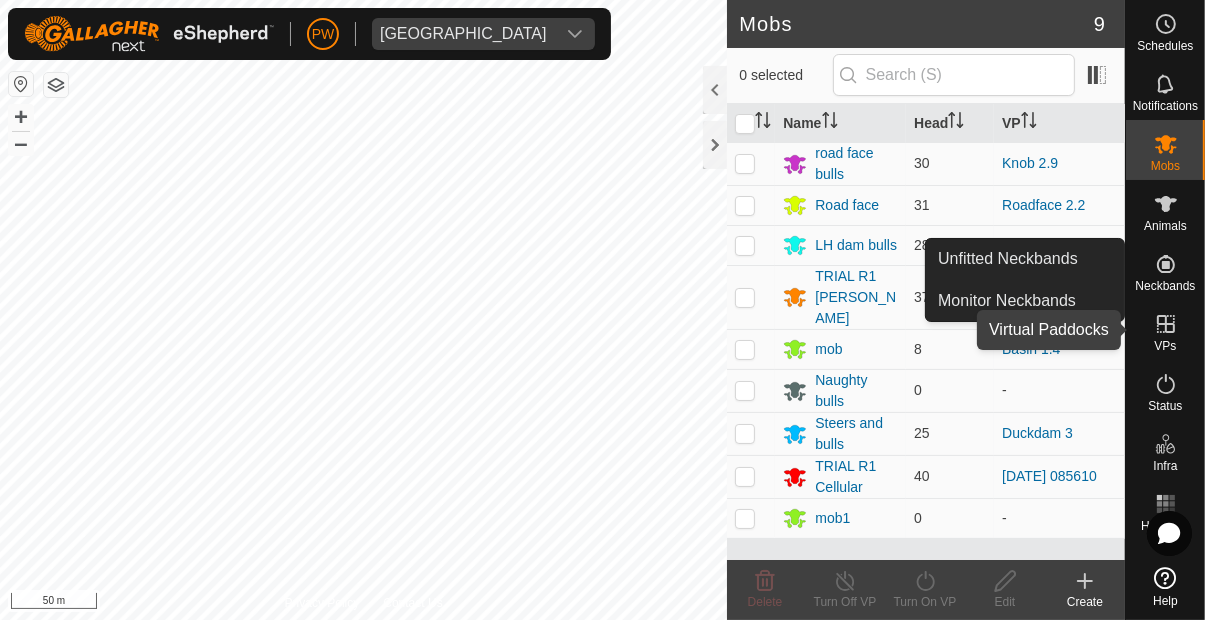click 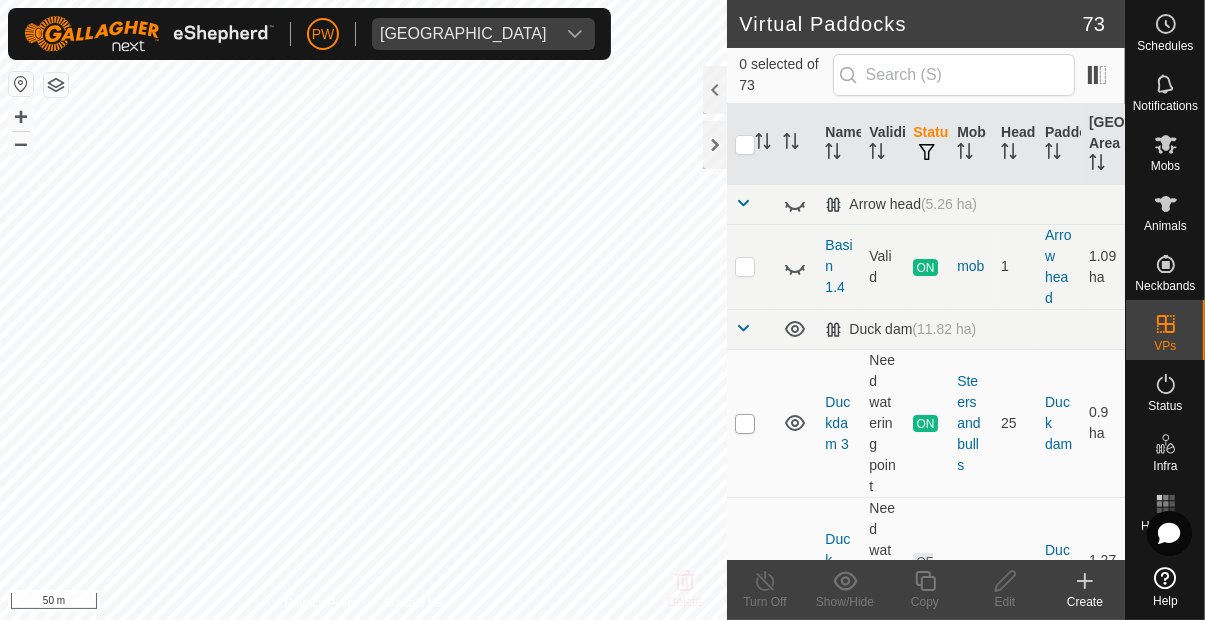 click at bounding box center [745, 424] 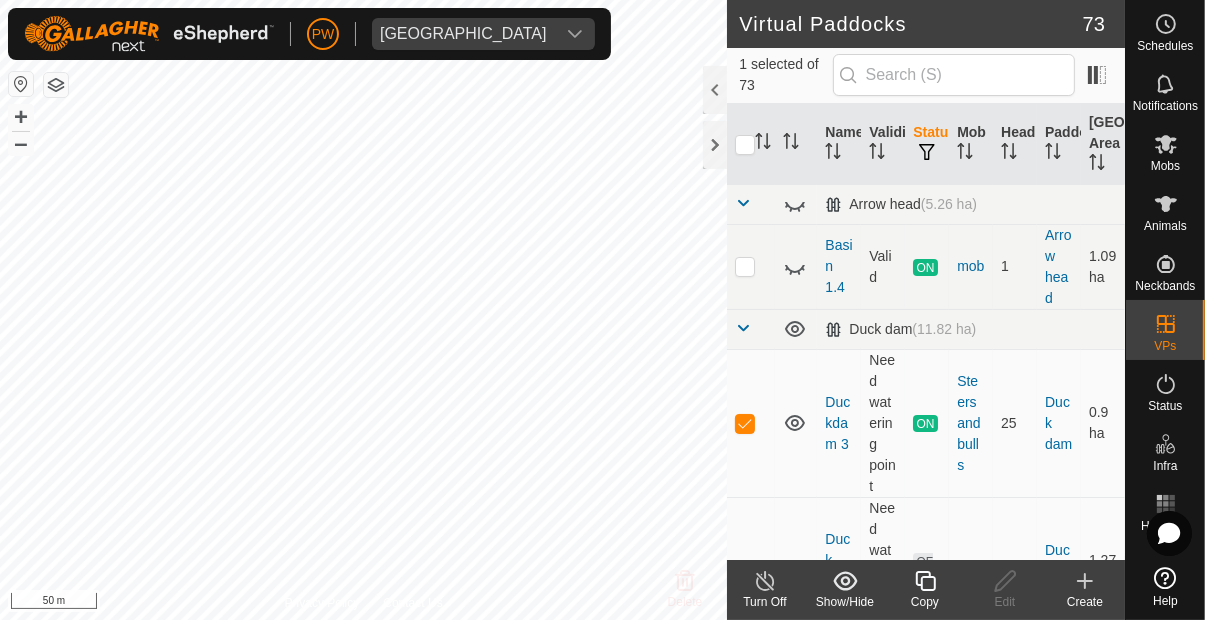 click 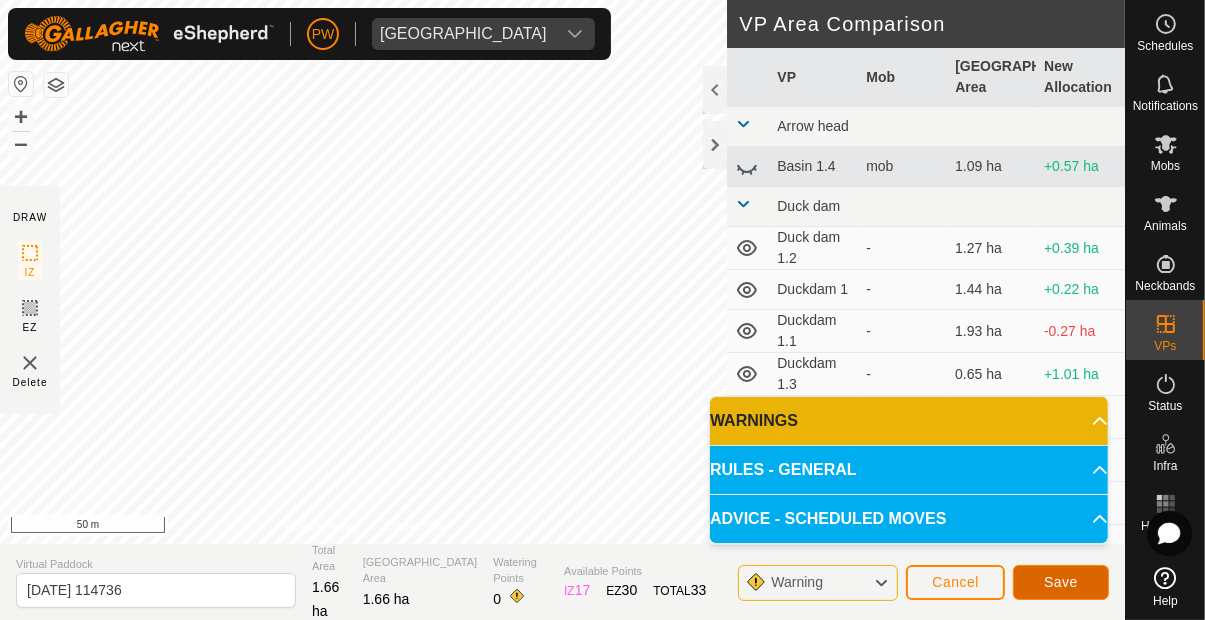 click on "Save" 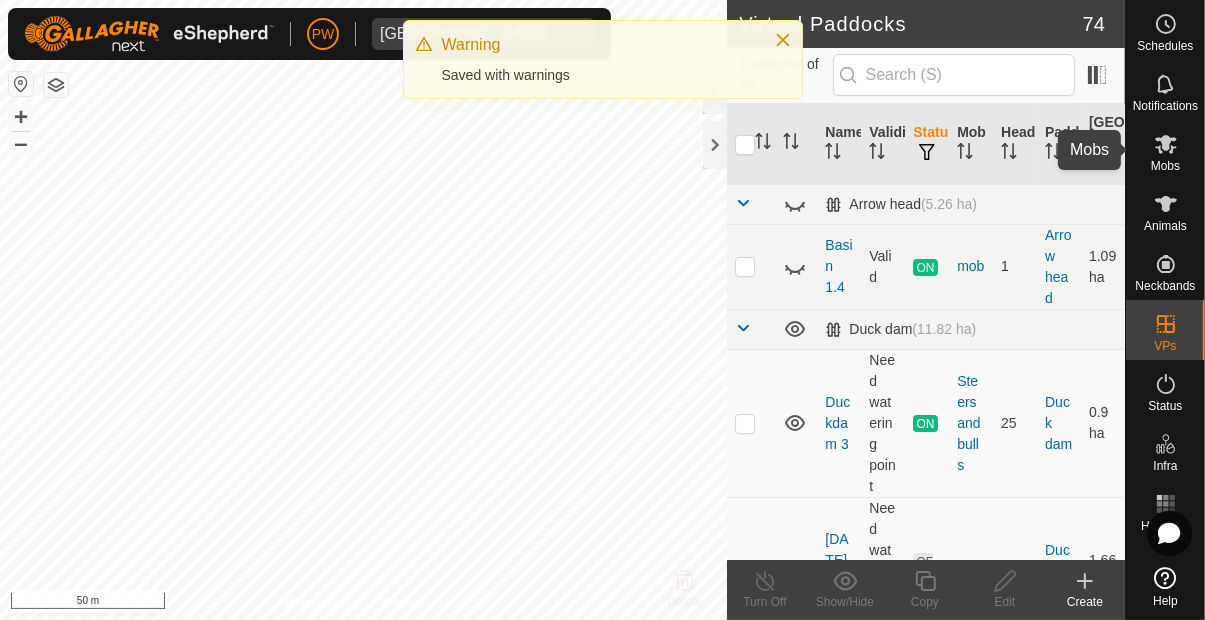 click at bounding box center (1166, 144) 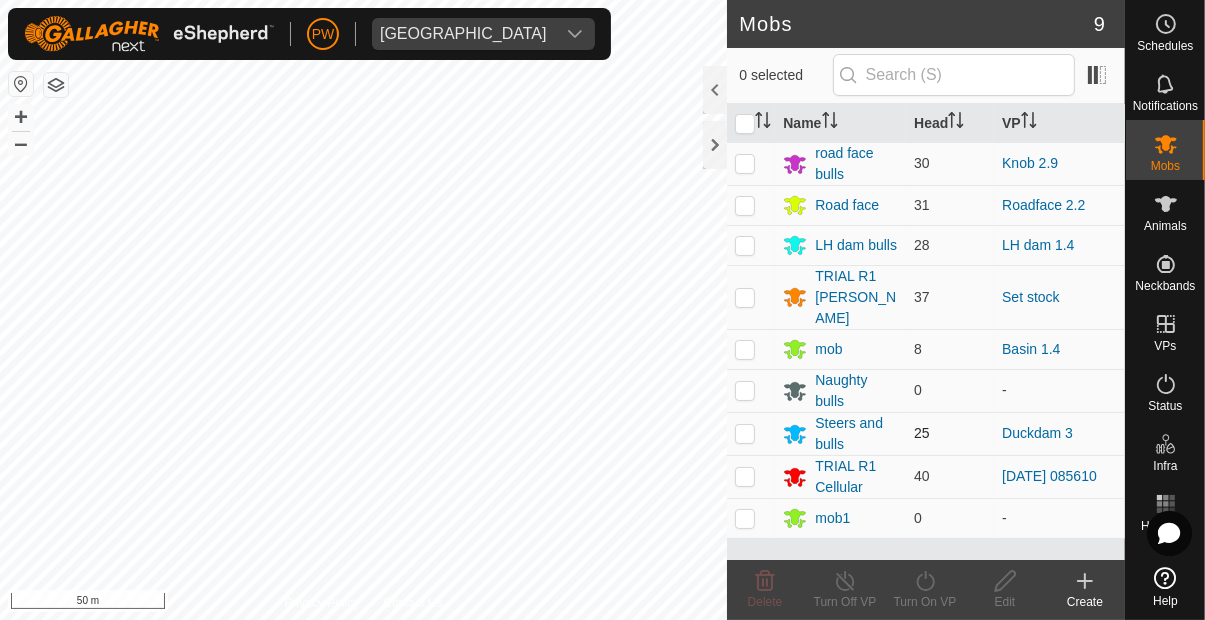 click at bounding box center [745, 433] 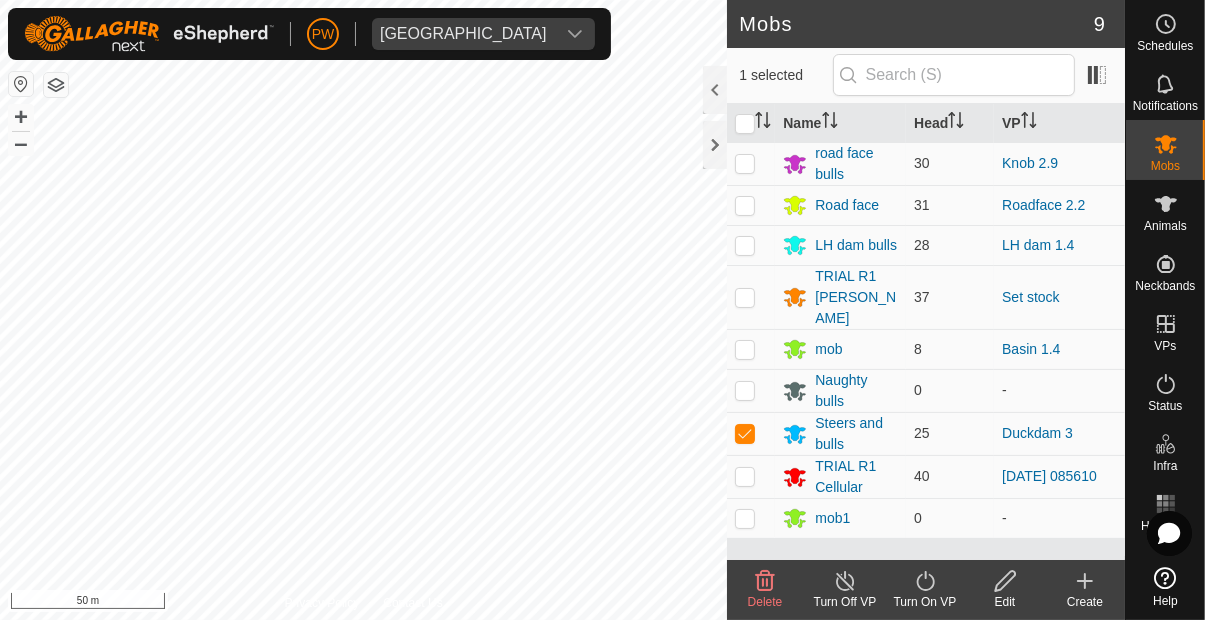click 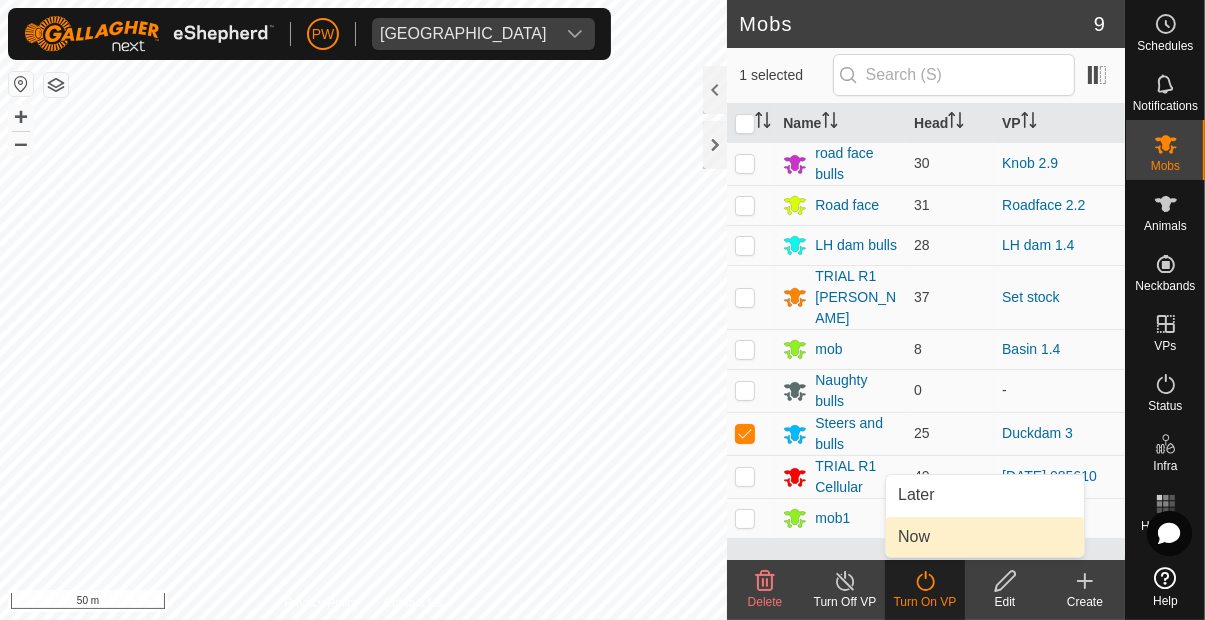 click on "Now" at bounding box center (914, 537) 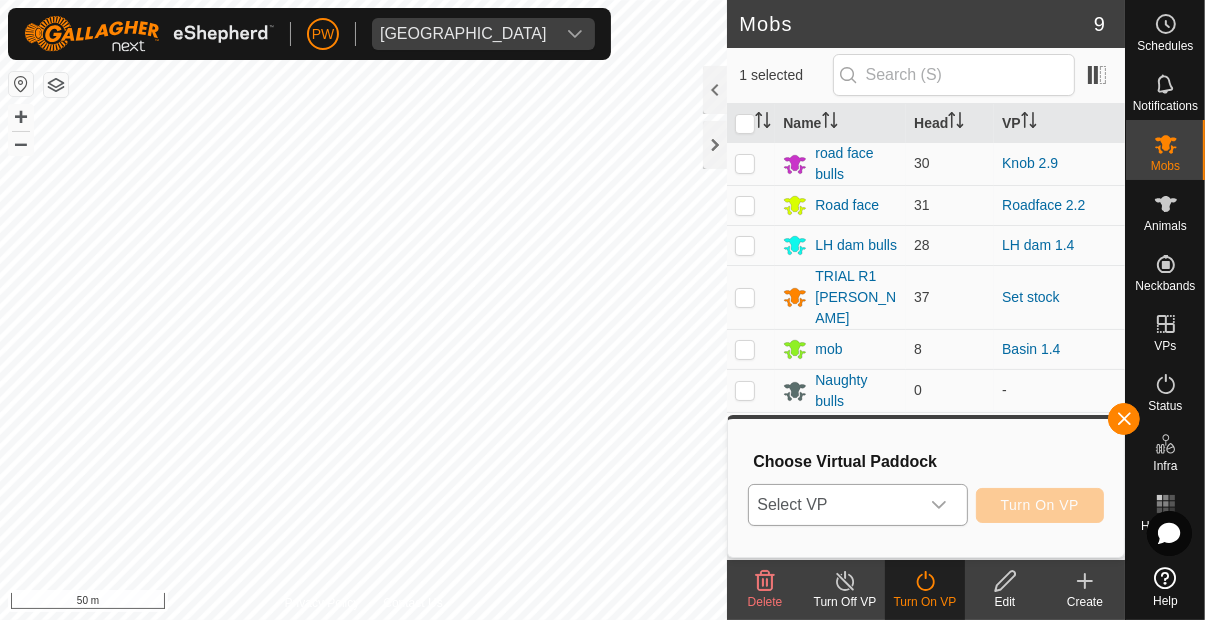 click 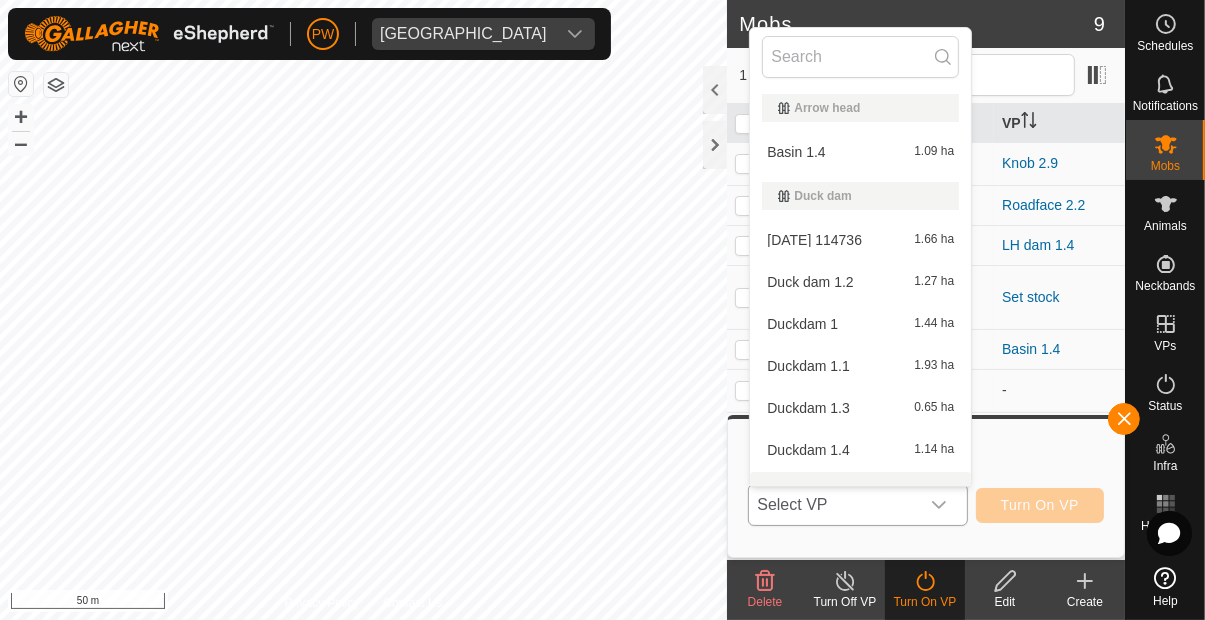 scroll, scrollTop: 0, scrollLeft: 0, axis: both 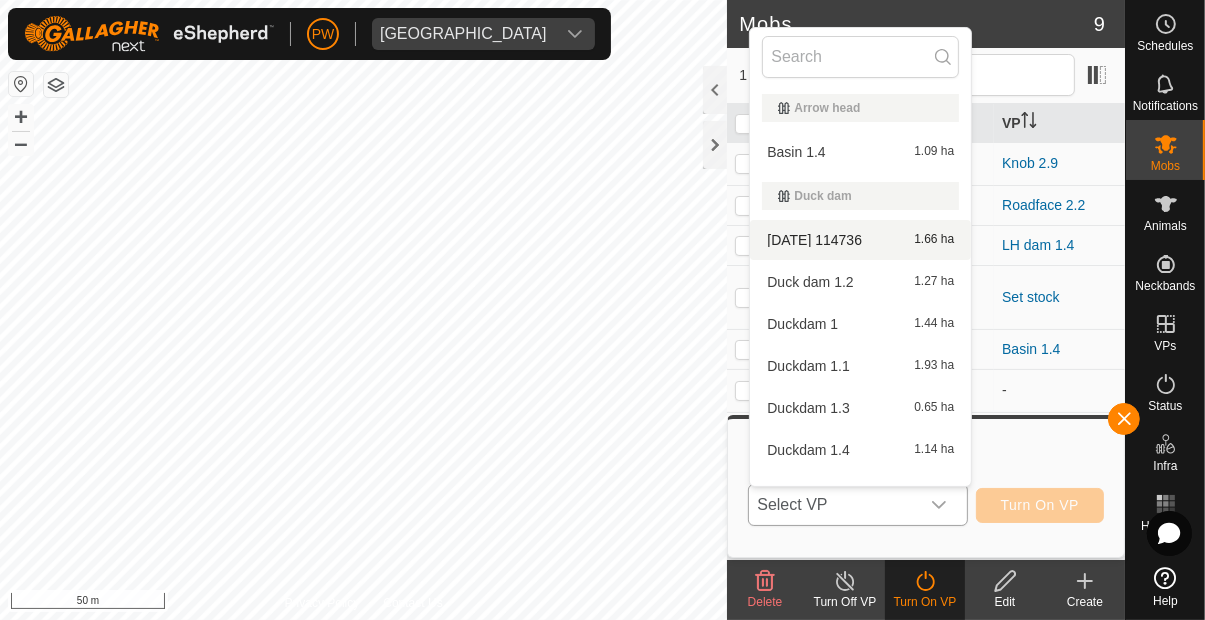 click on "[DATE] 114736" at bounding box center (814, 240) 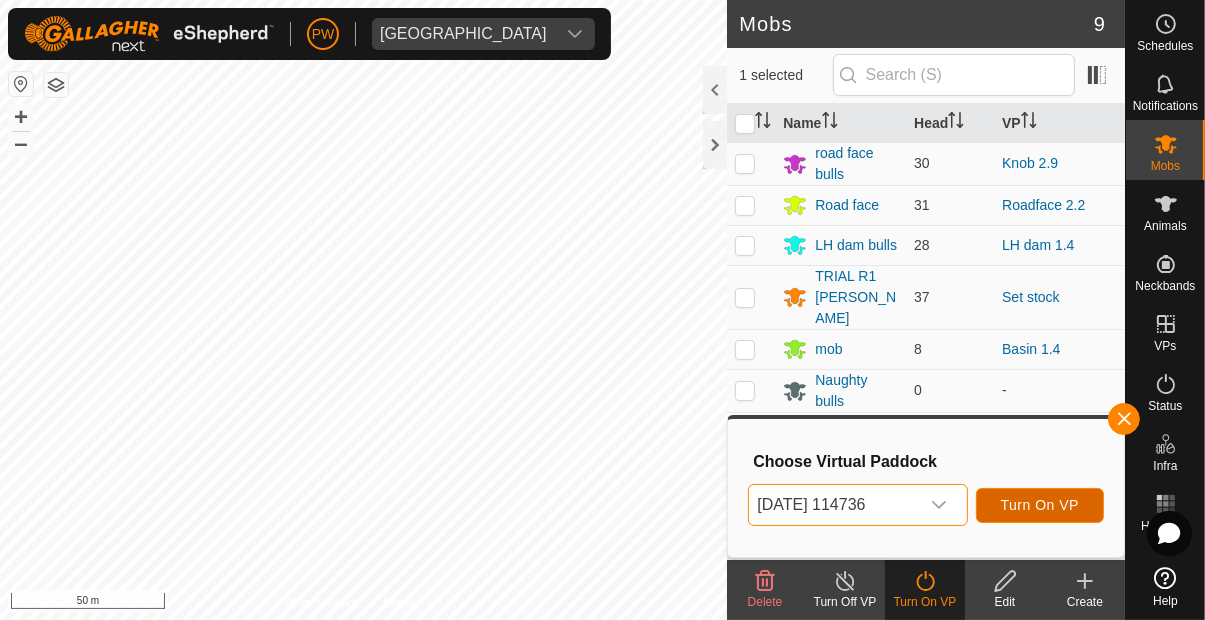click on "Turn On VP" at bounding box center [1040, 505] 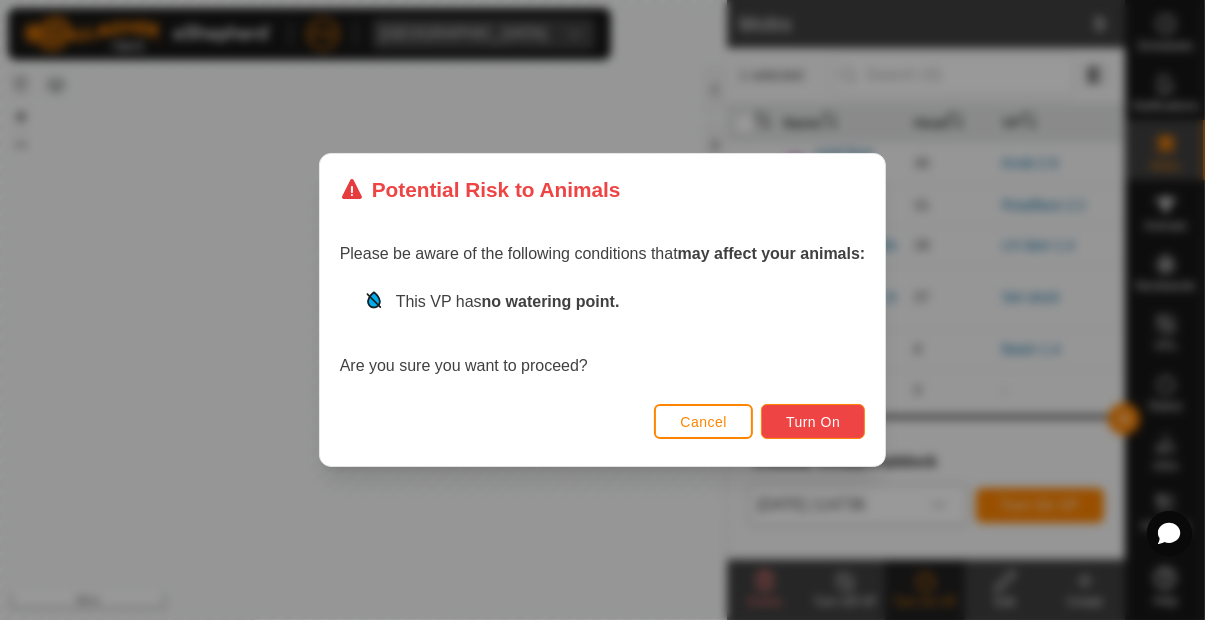 click on "Turn On" at bounding box center [813, 422] 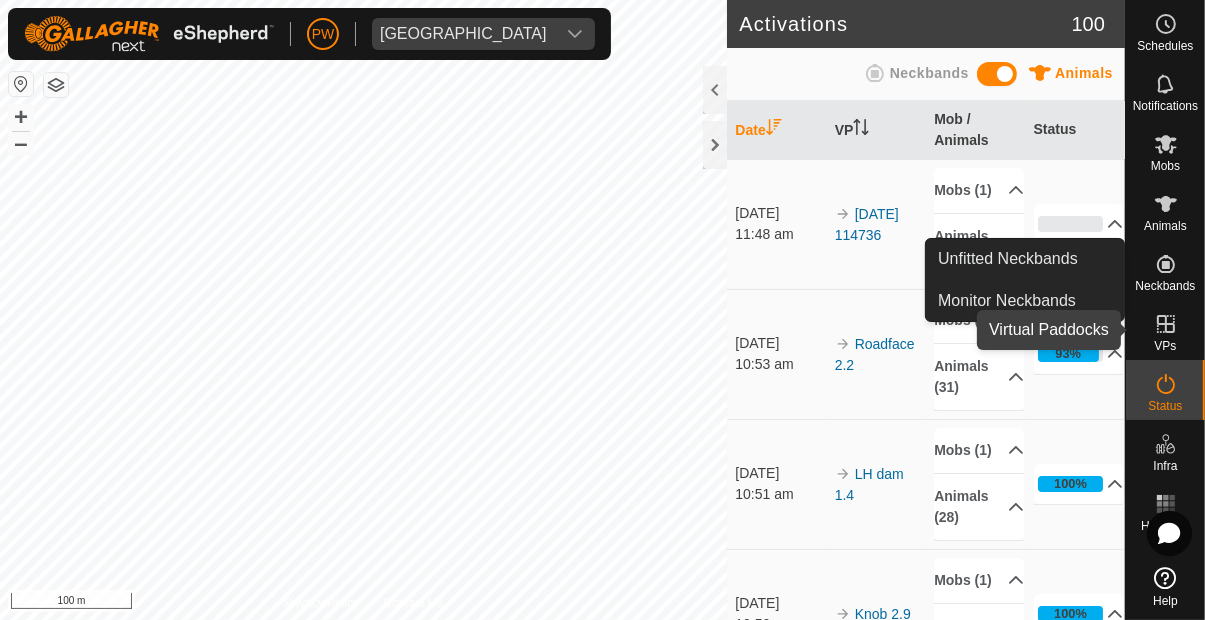 click on "VPs" at bounding box center (1165, 346) 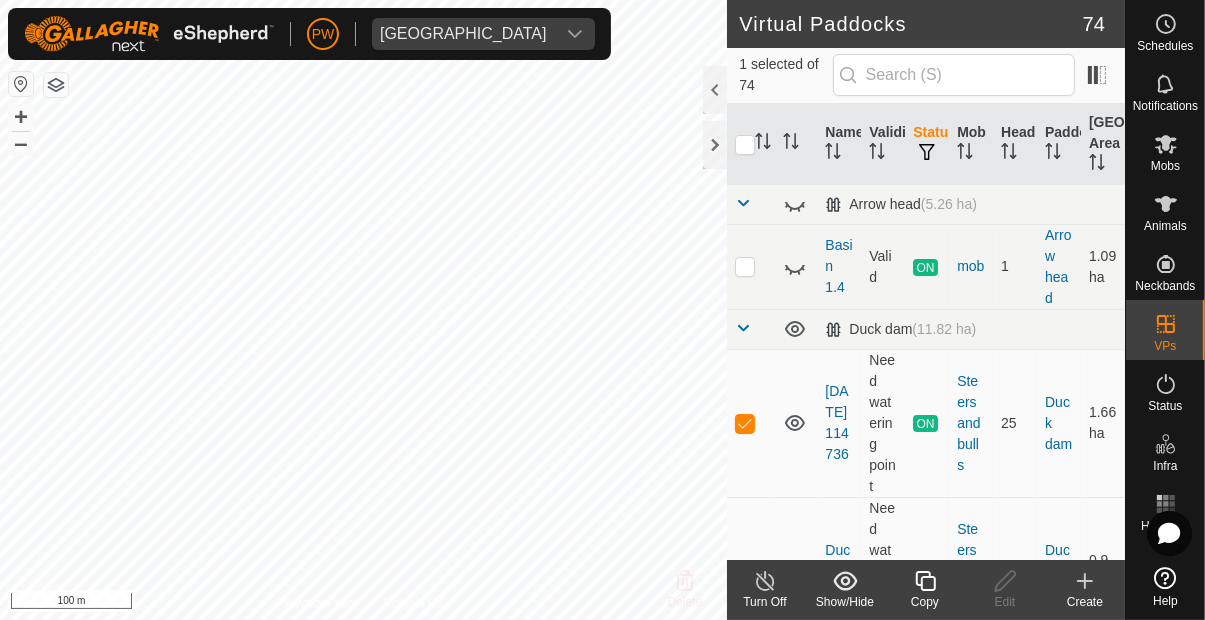 click at bounding box center [745, 424] 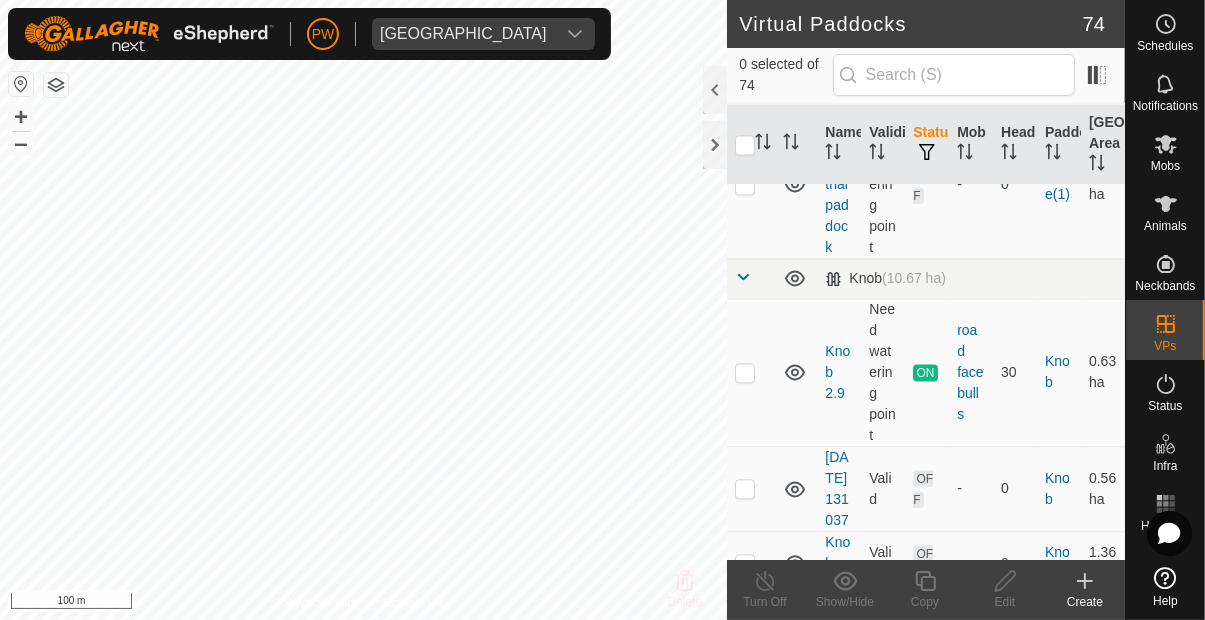 scroll, scrollTop: 3834, scrollLeft: 0, axis: vertical 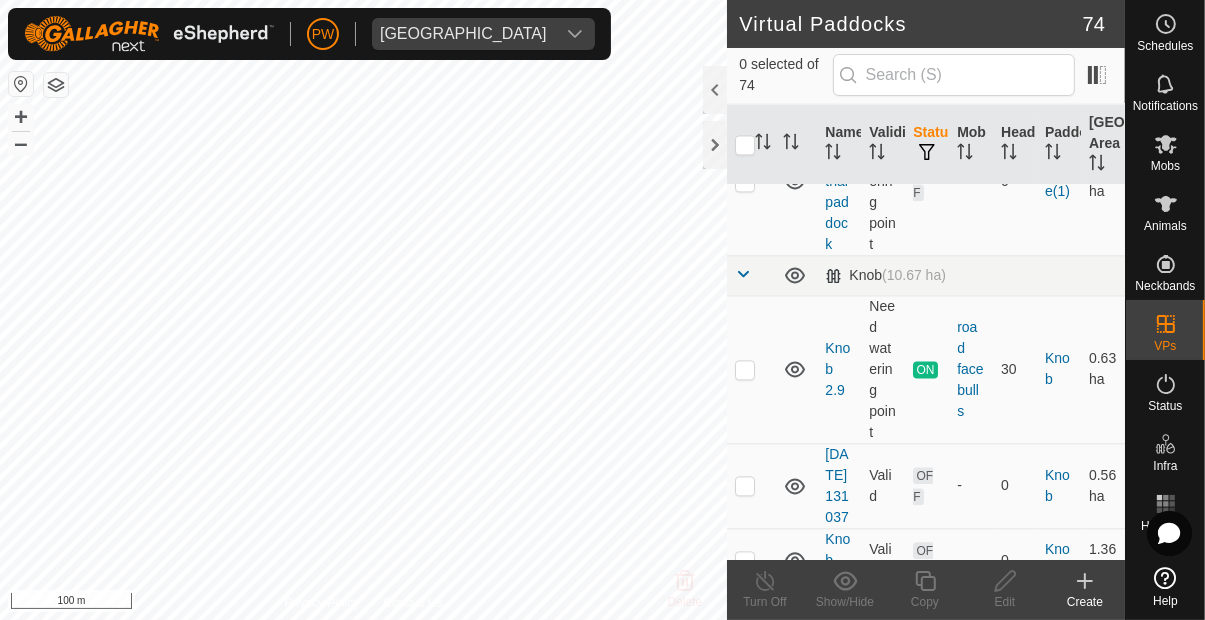 click at bounding box center [745, 370] 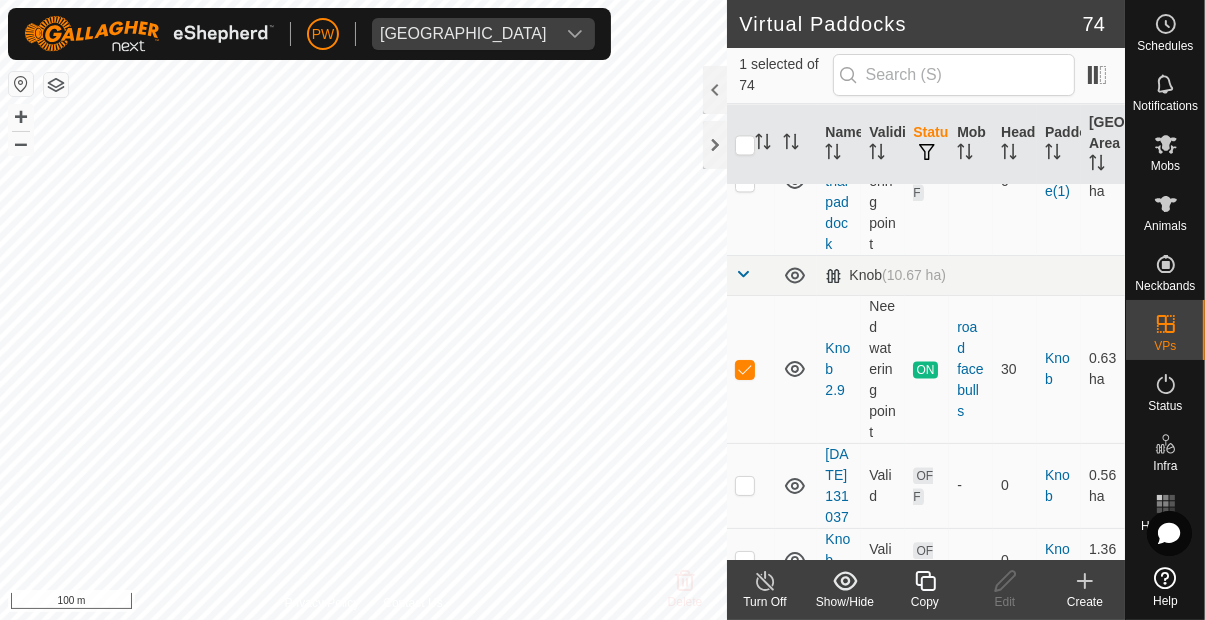 click 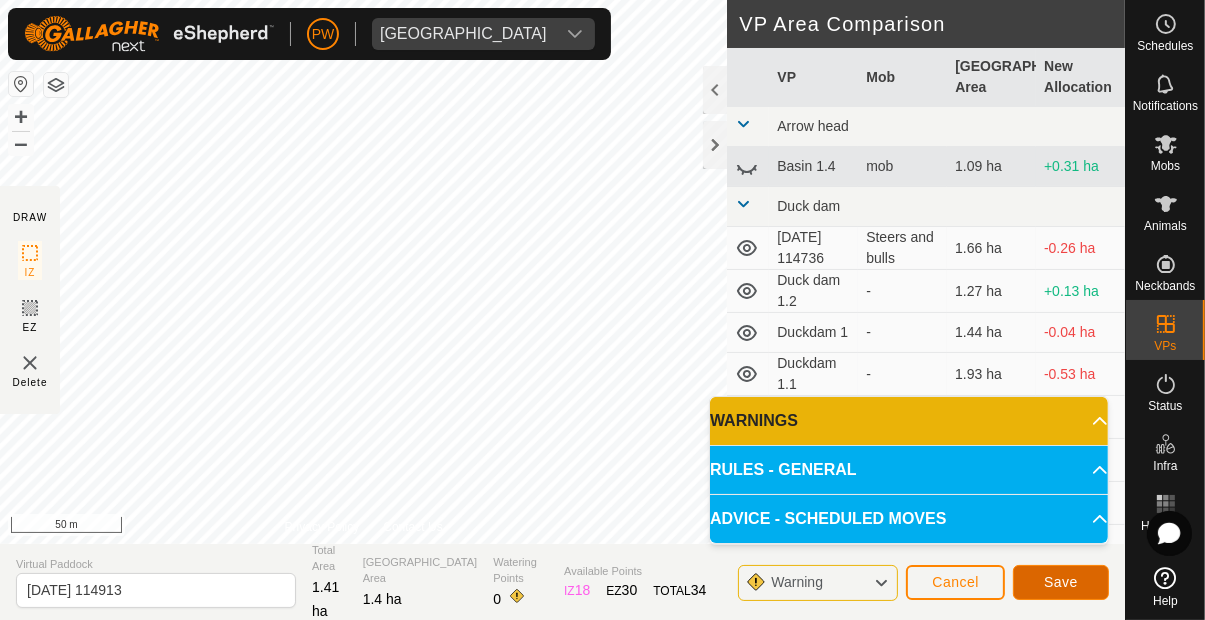 click on "Save" 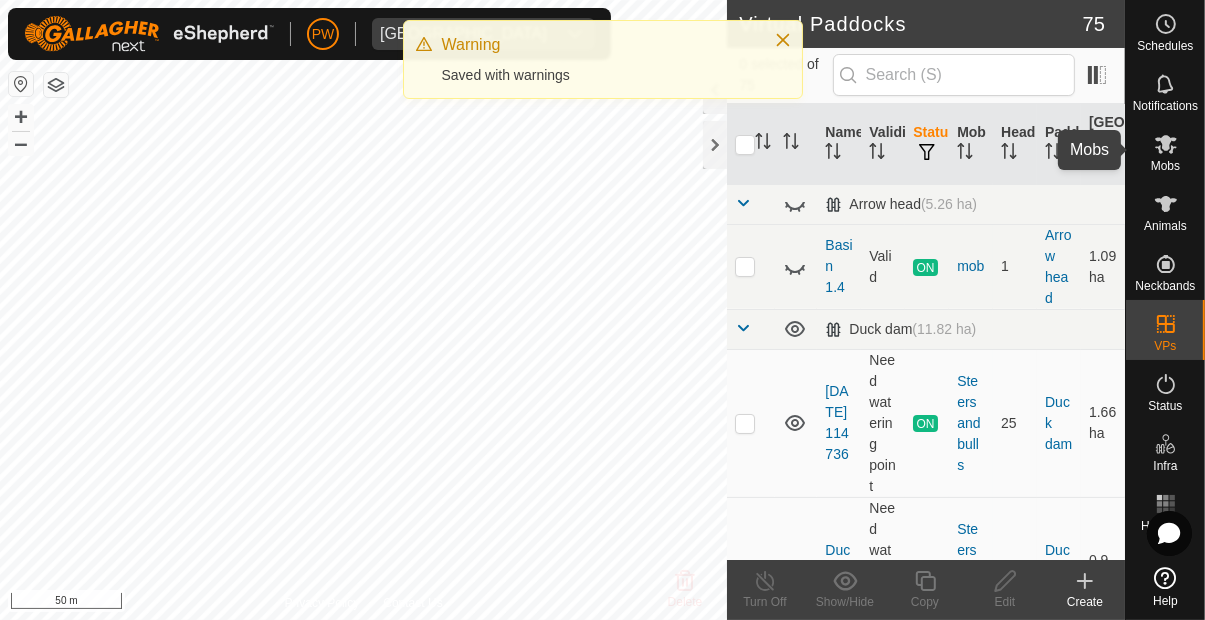 click on "Mobs" at bounding box center (1165, 166) 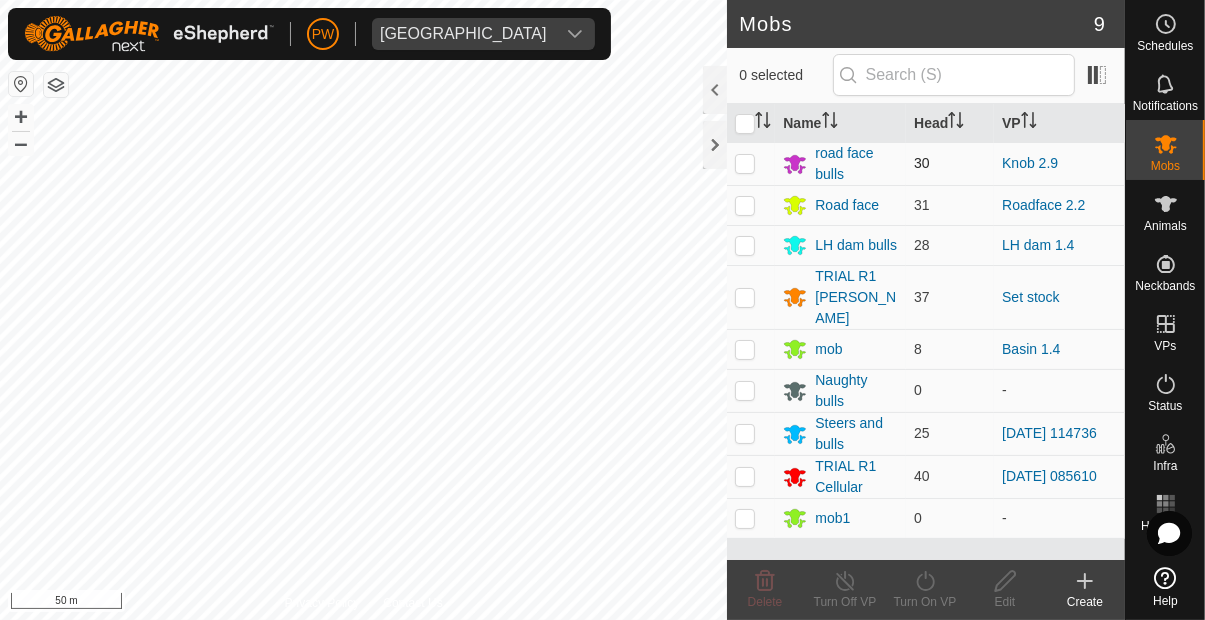 click at bounding box center [745, 163] 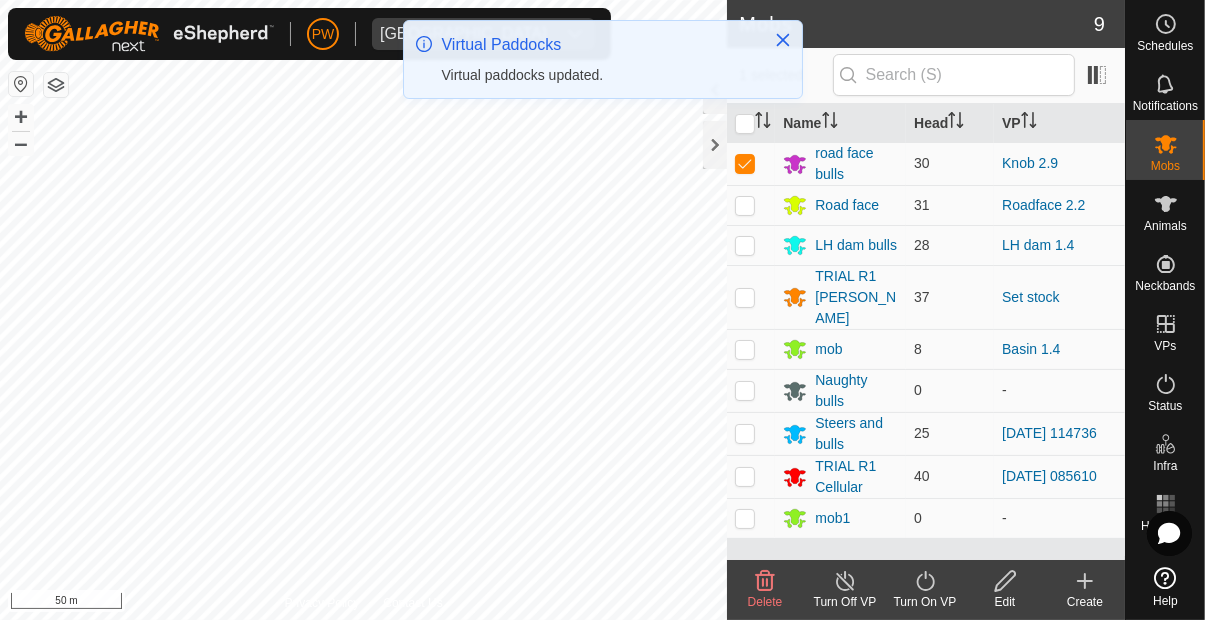 click 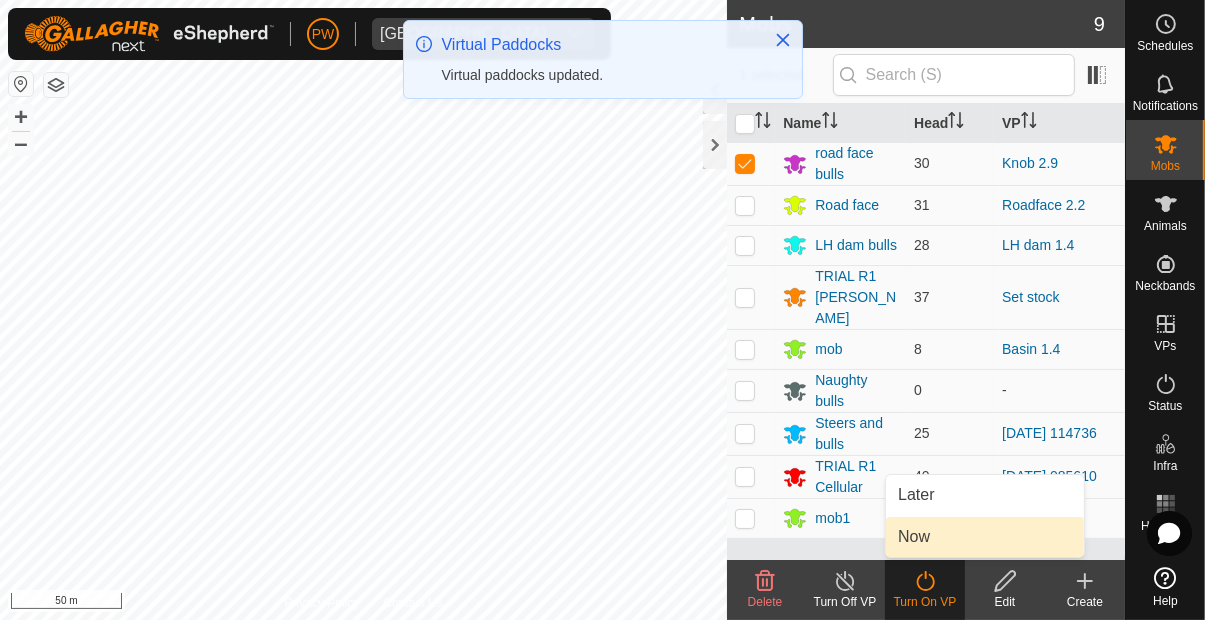 click on "Now" at bounding box center (985, 537) 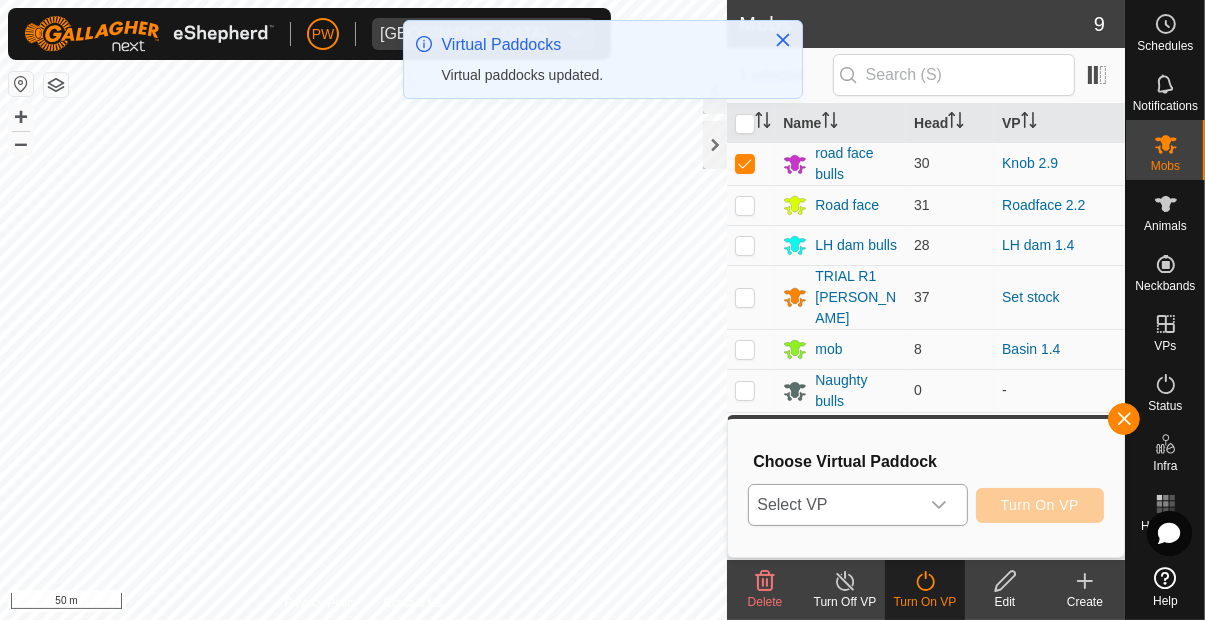 click at bounding box center [939, 505] 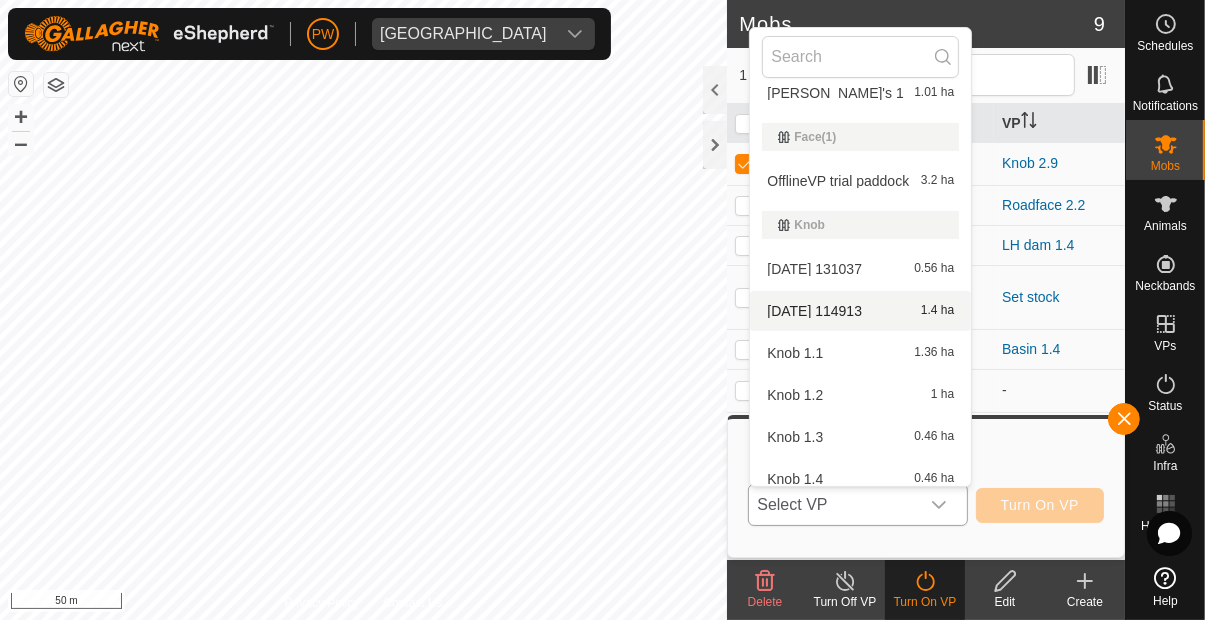 scroll, scrollTop: 1111, scrollLeft: 0, axis: vertical 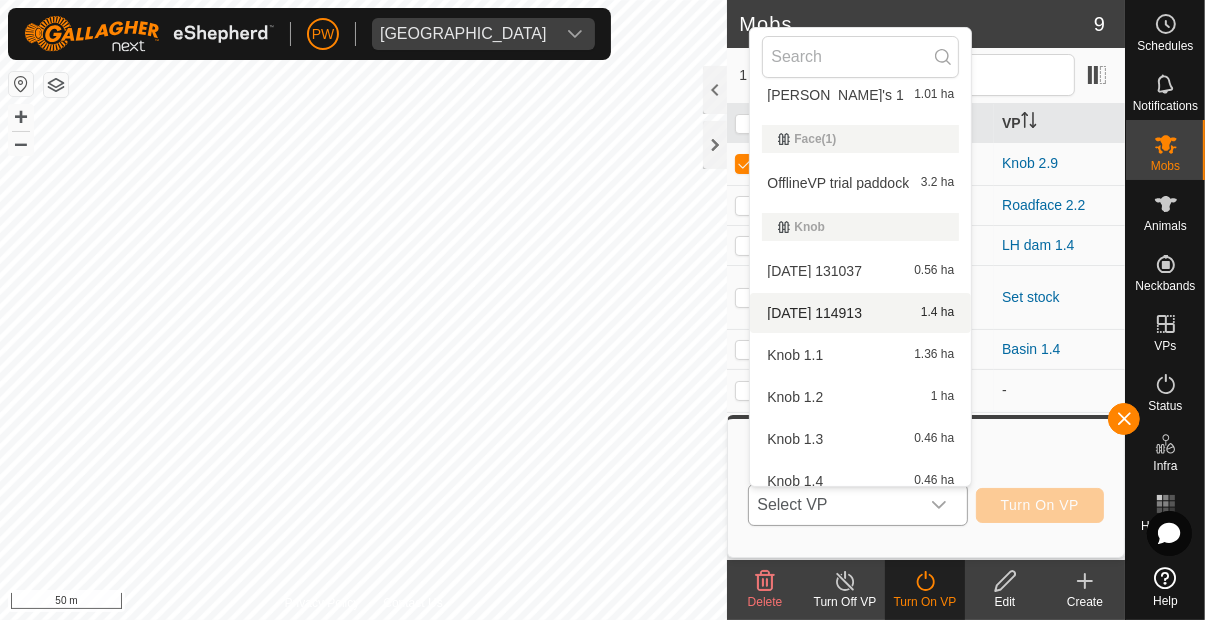 click on "[DATE] 114913" at bounding box center (814, 313) 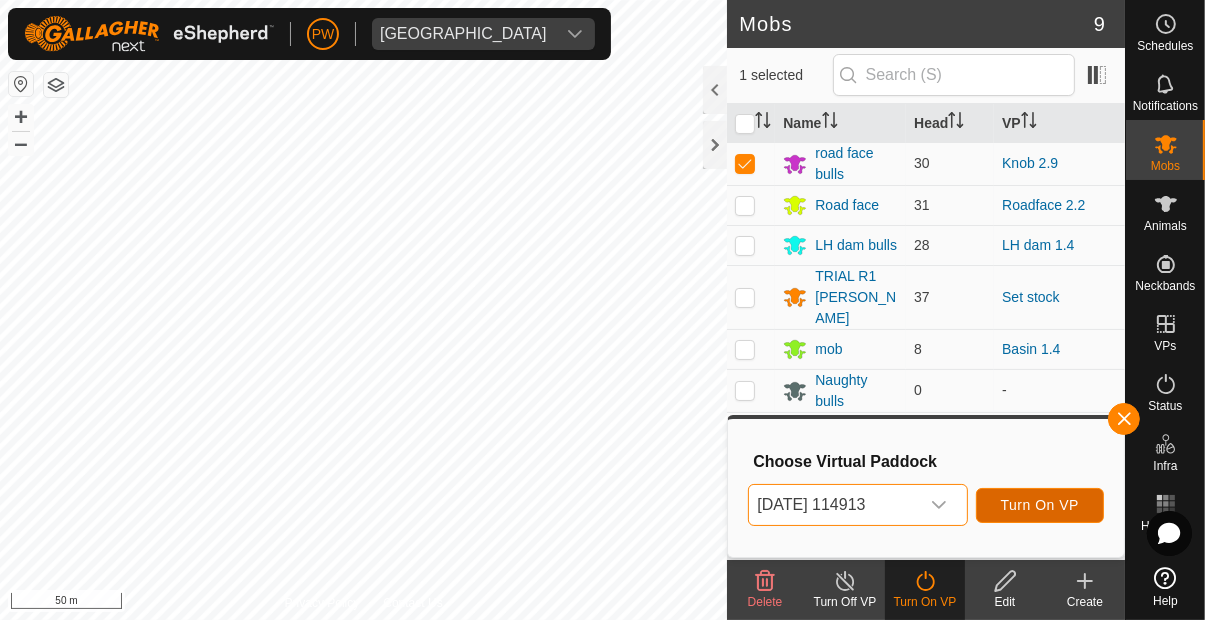 click on "Turn On VP" at bounding box center (1040, 505) 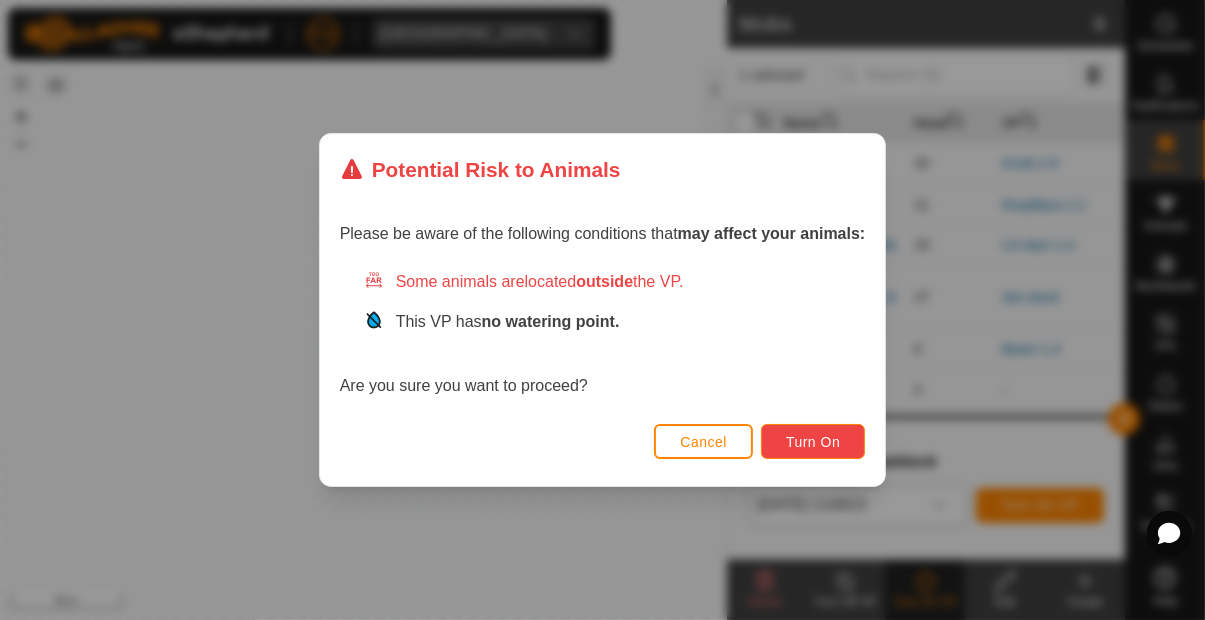 click on "Turn On" at bounding box center (813, 442) 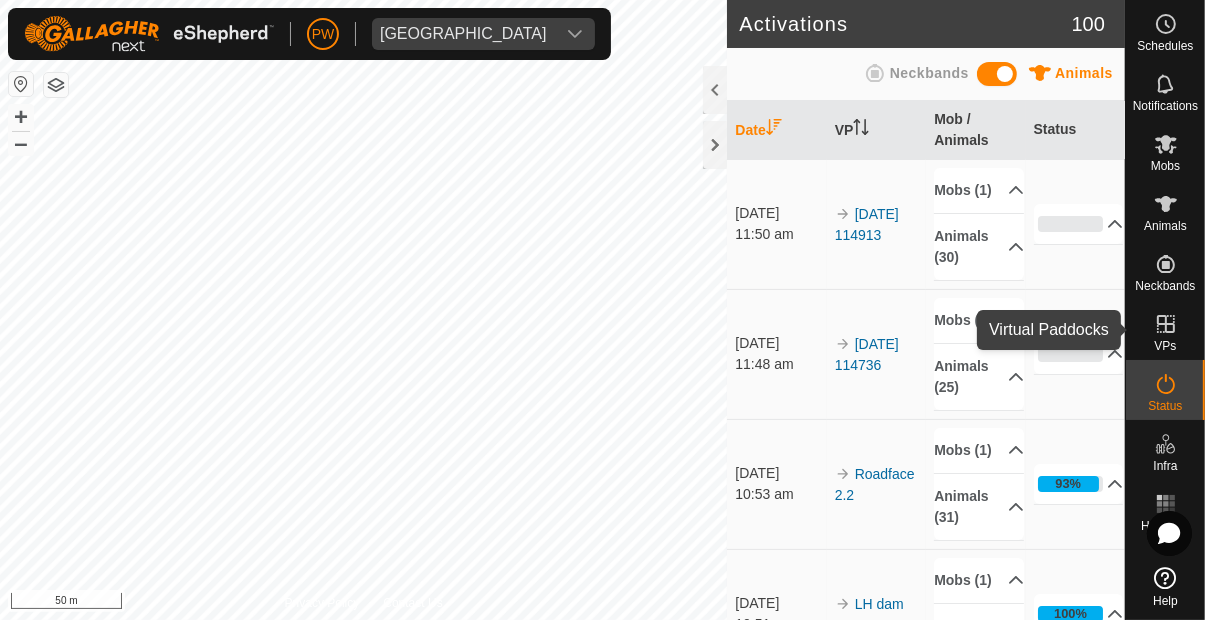 click at bounding box center [1166, 324] 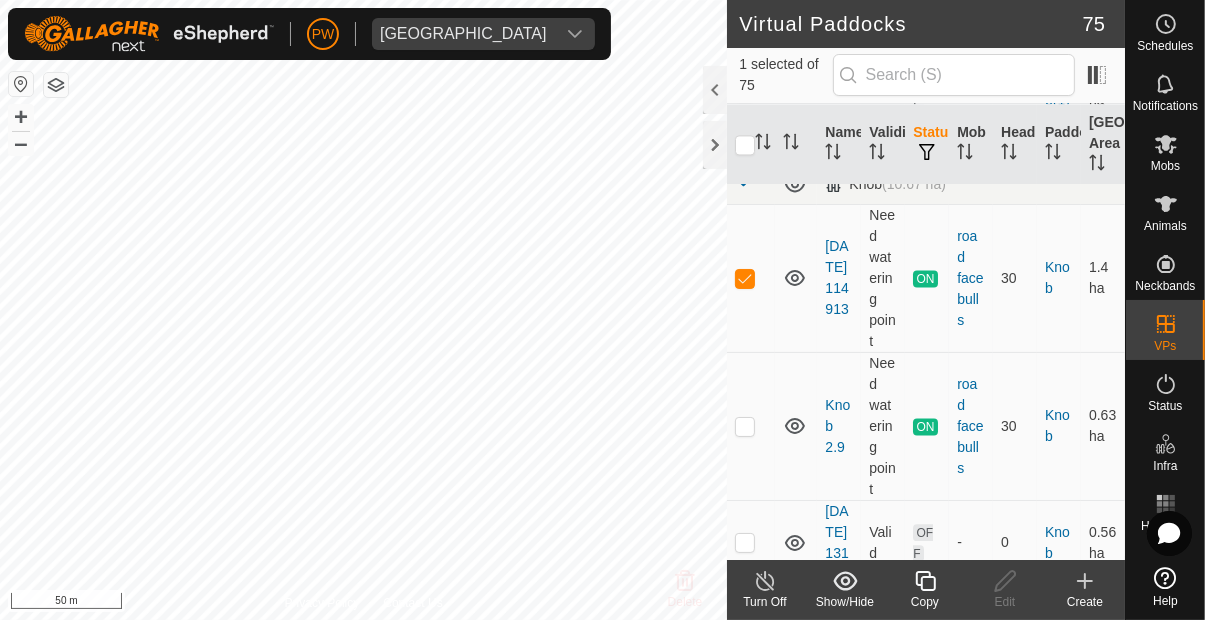 scroll, scrollTop: 3920, scrollLeft: 0, axis: vertical 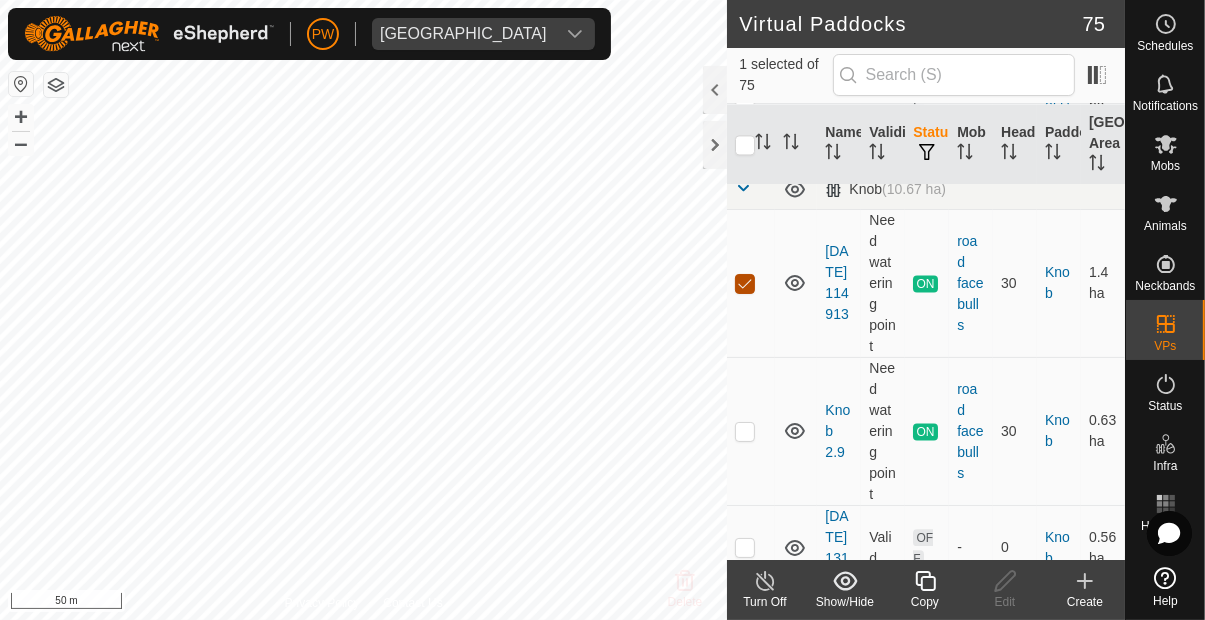 click at bounding box center (745, 284) 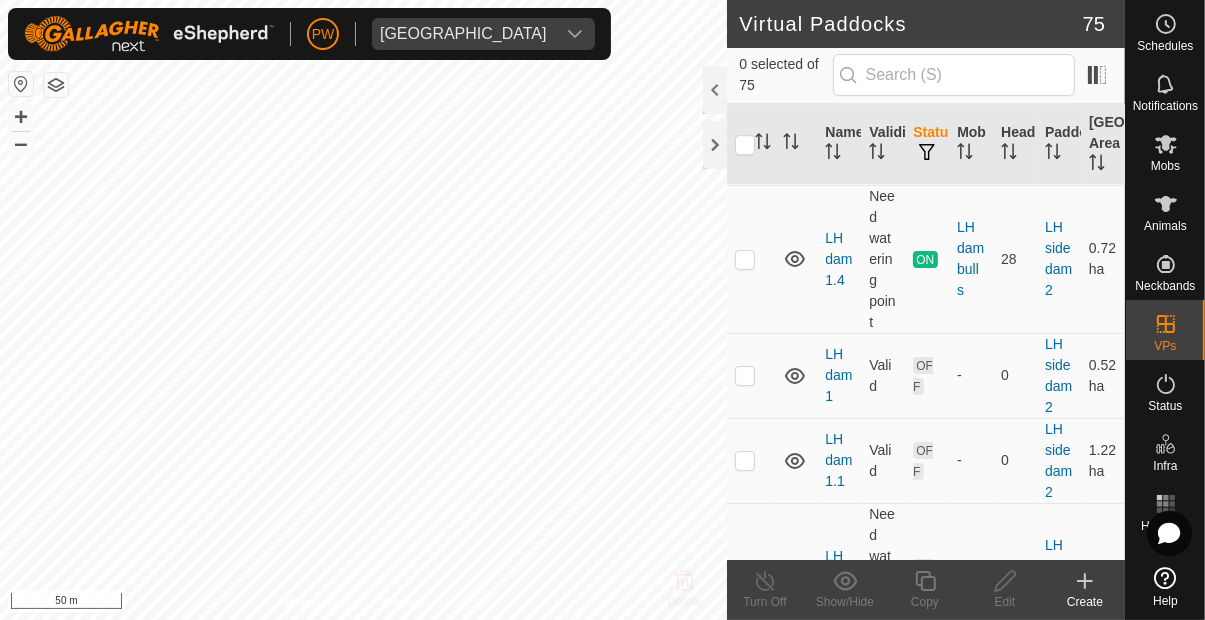scroll, scrollTop: 5662, scrollLeft: 0, axis: vertical 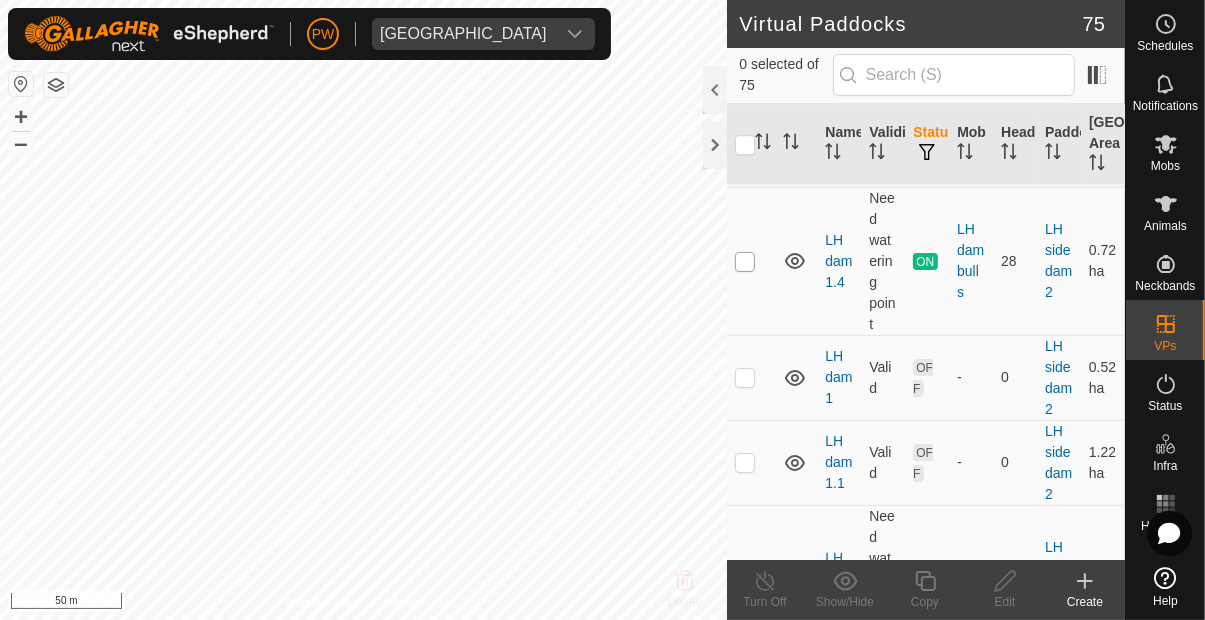 click at bounding box center (745, 262) 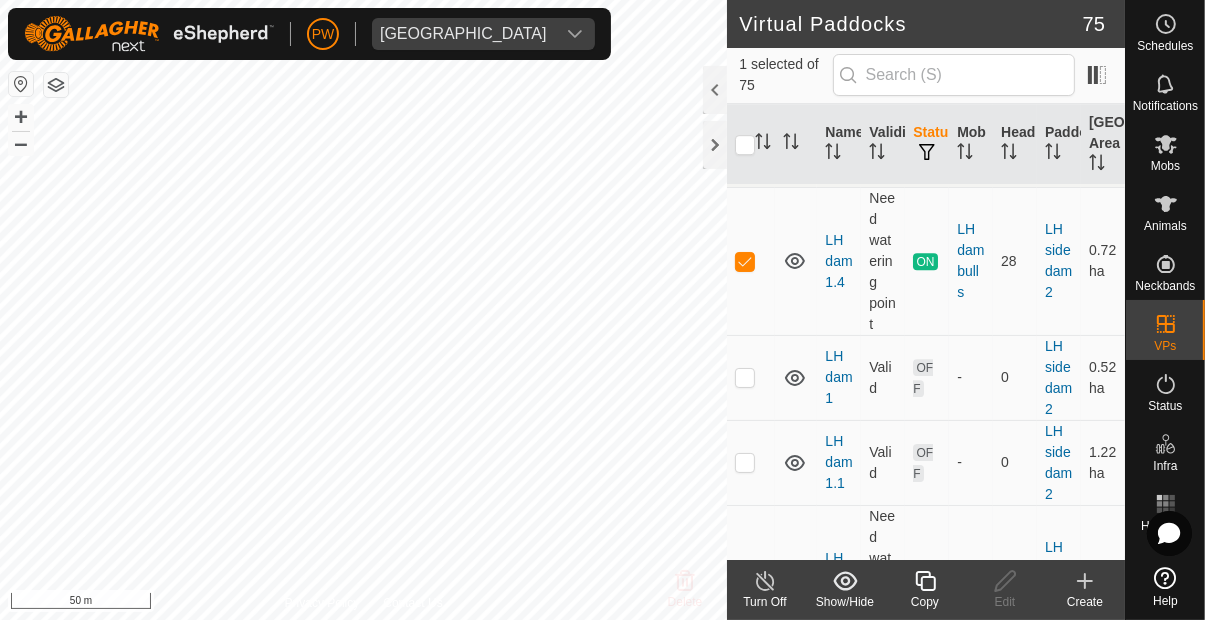 click 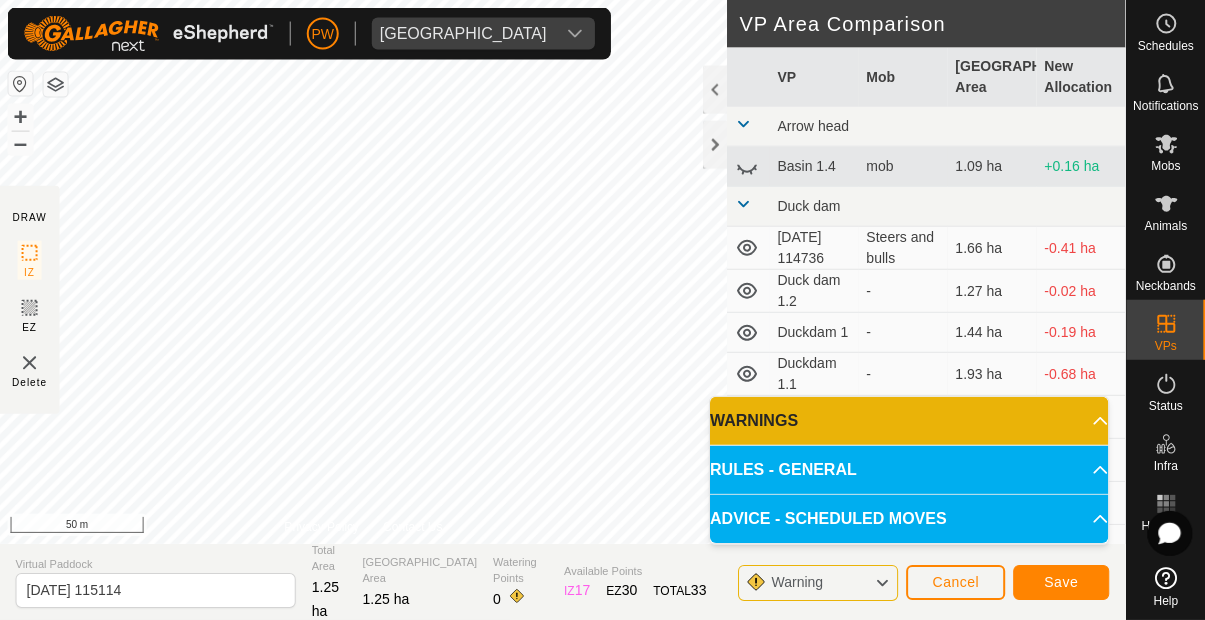 scroll, scrollTop: 0, scrollLeft: 0, axis: both 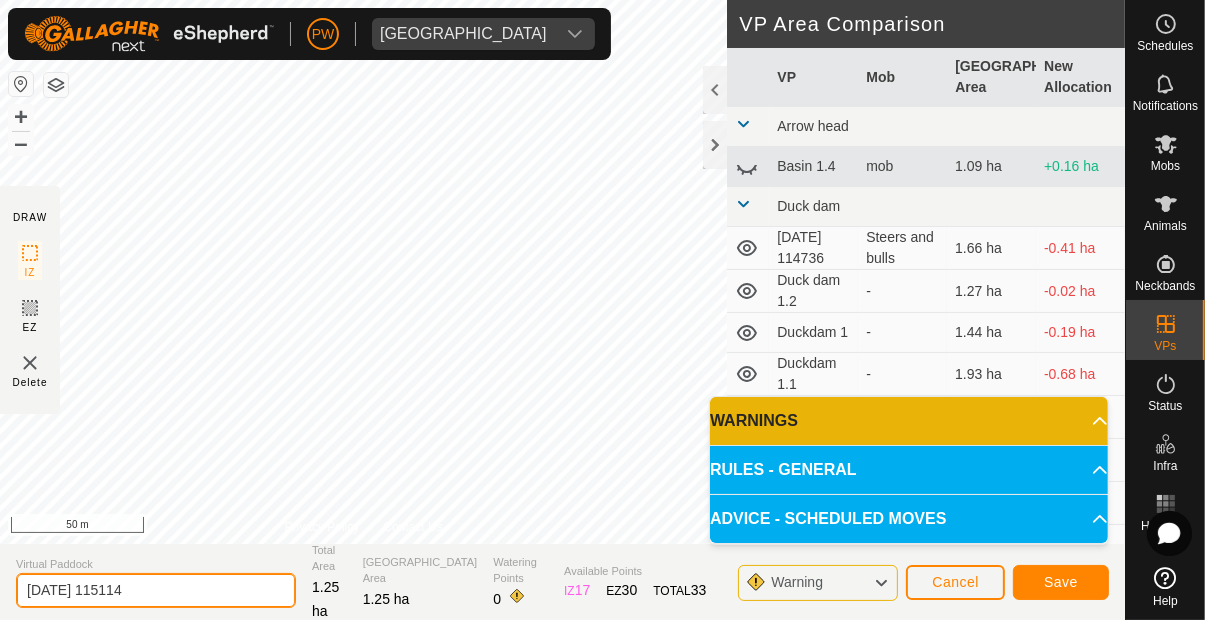 click on "[DATE] 115114" 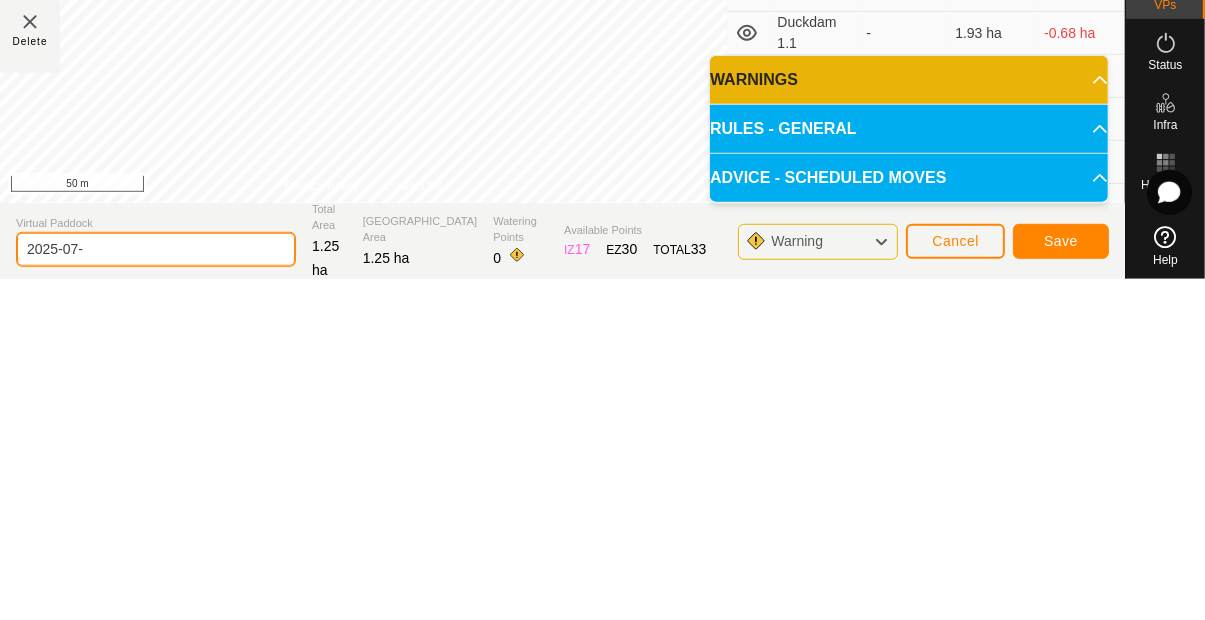 type on "2025-07" 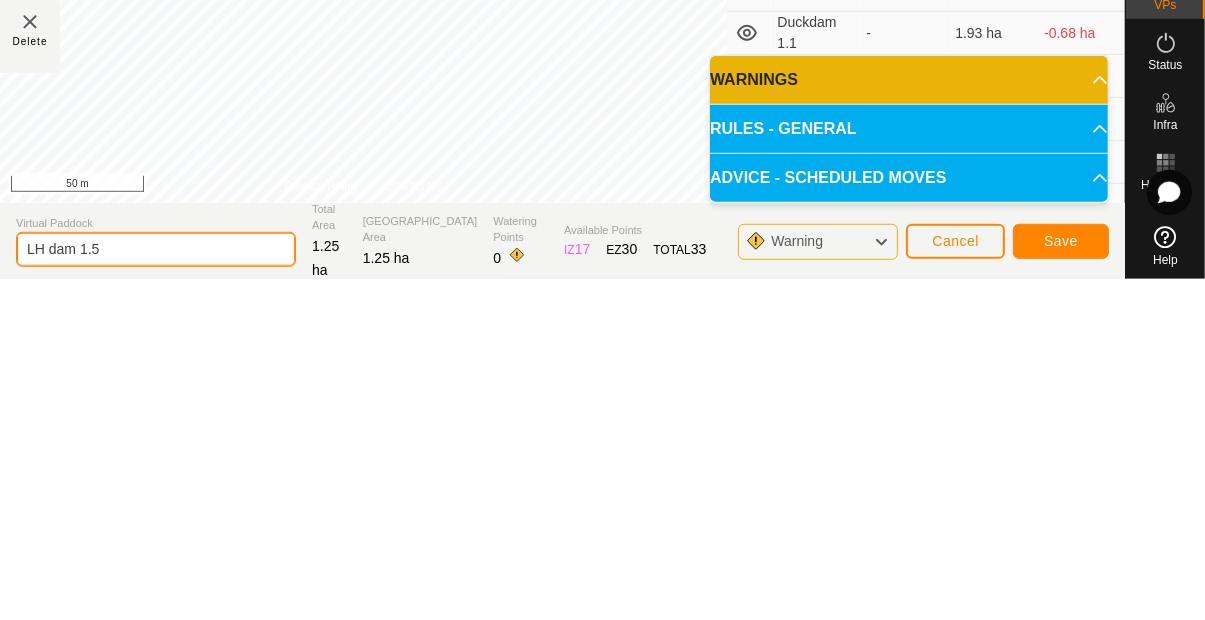 type on "LH dam 1.5" 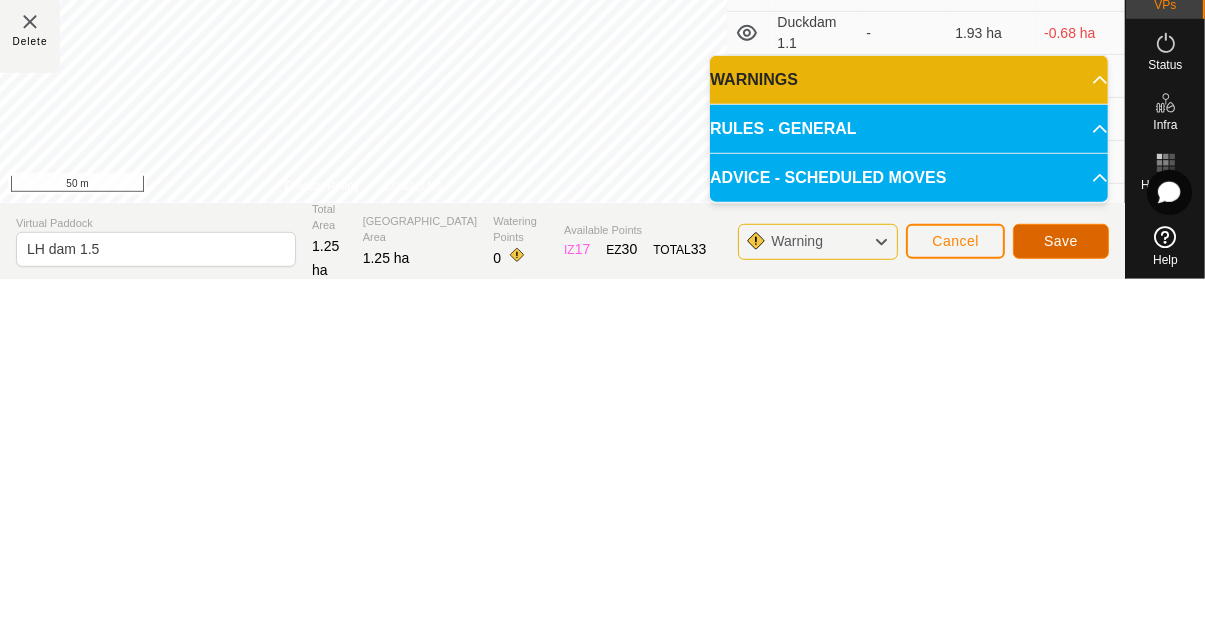 click on "Save" 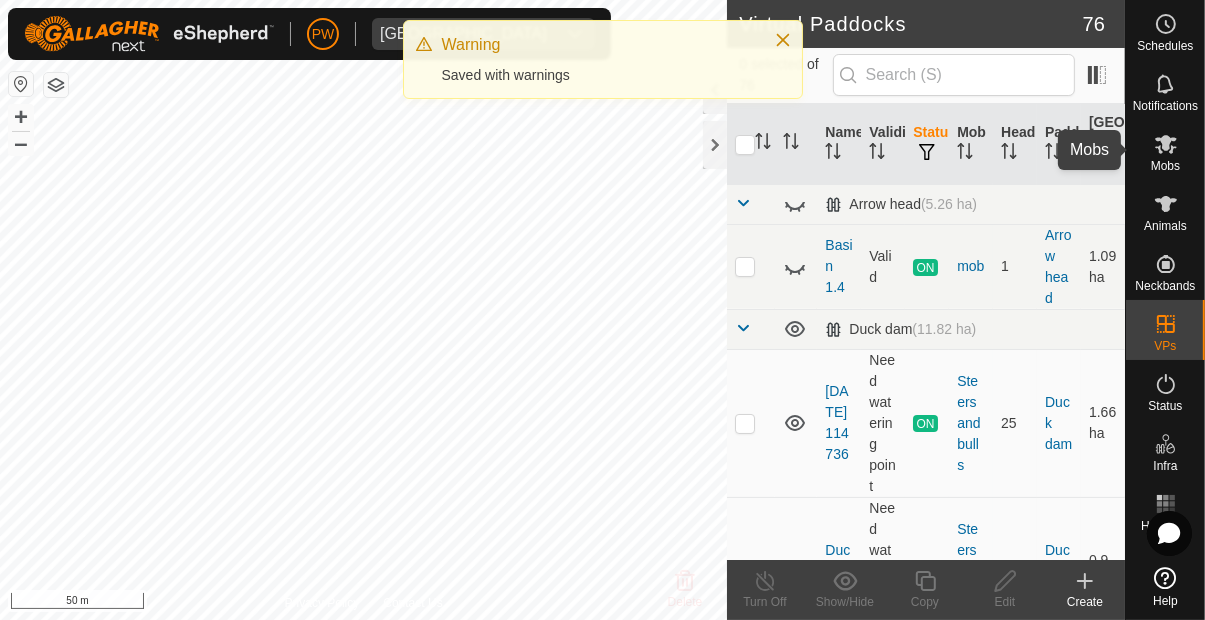 click 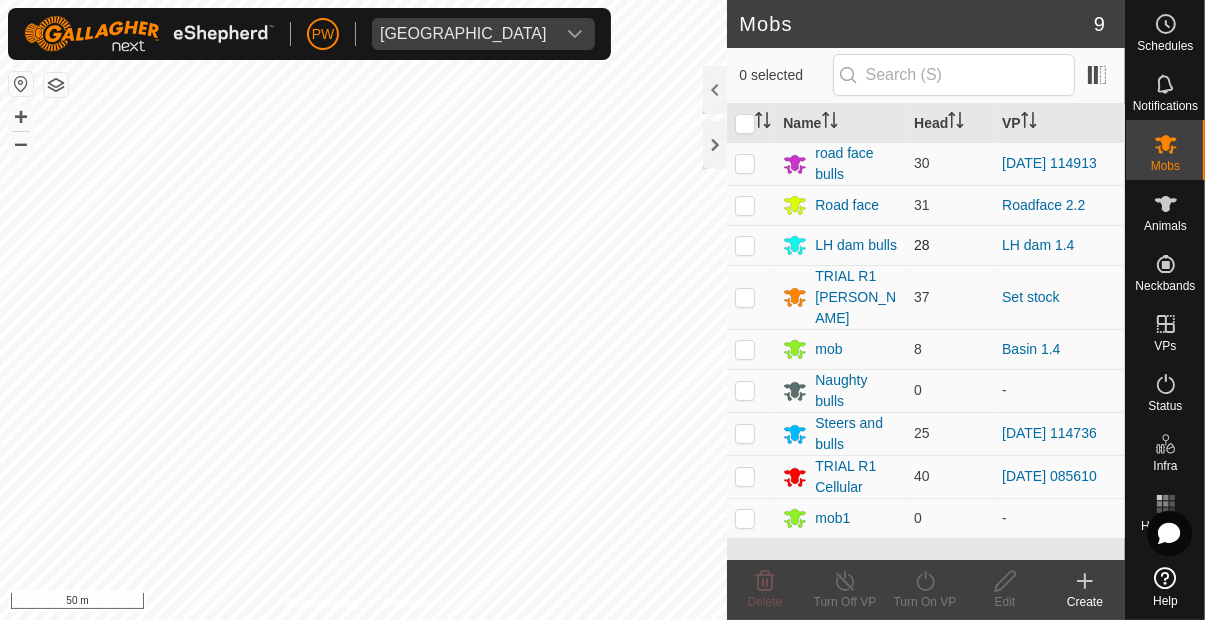 click at bounding box center [745, 245] 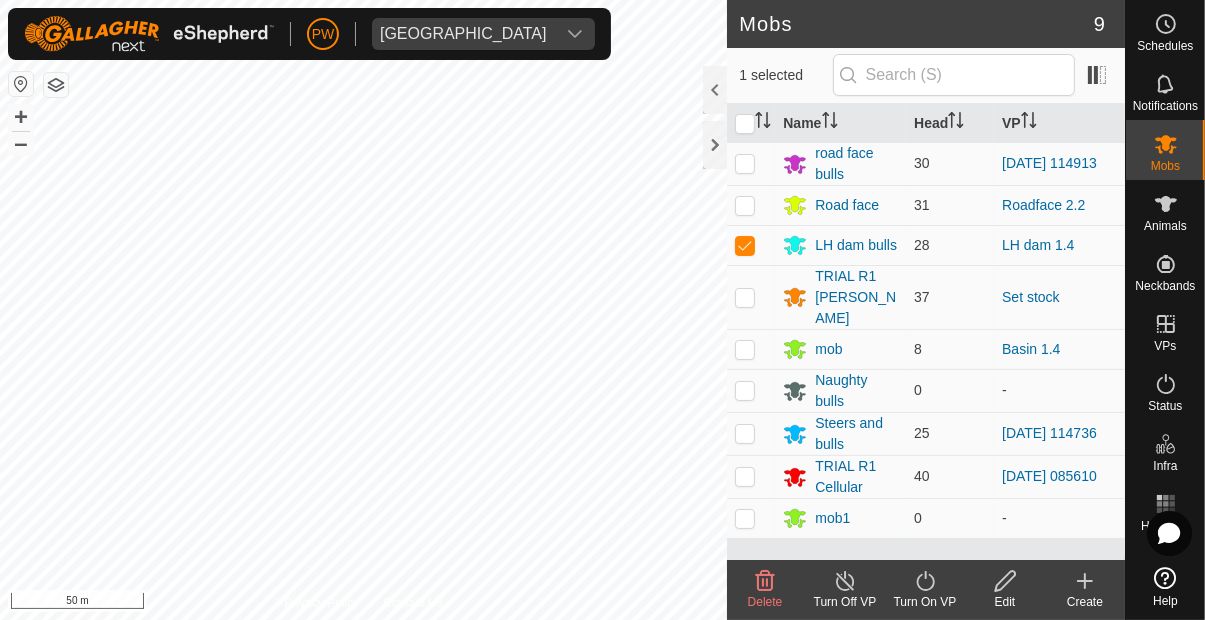 click on "Turn On VP" 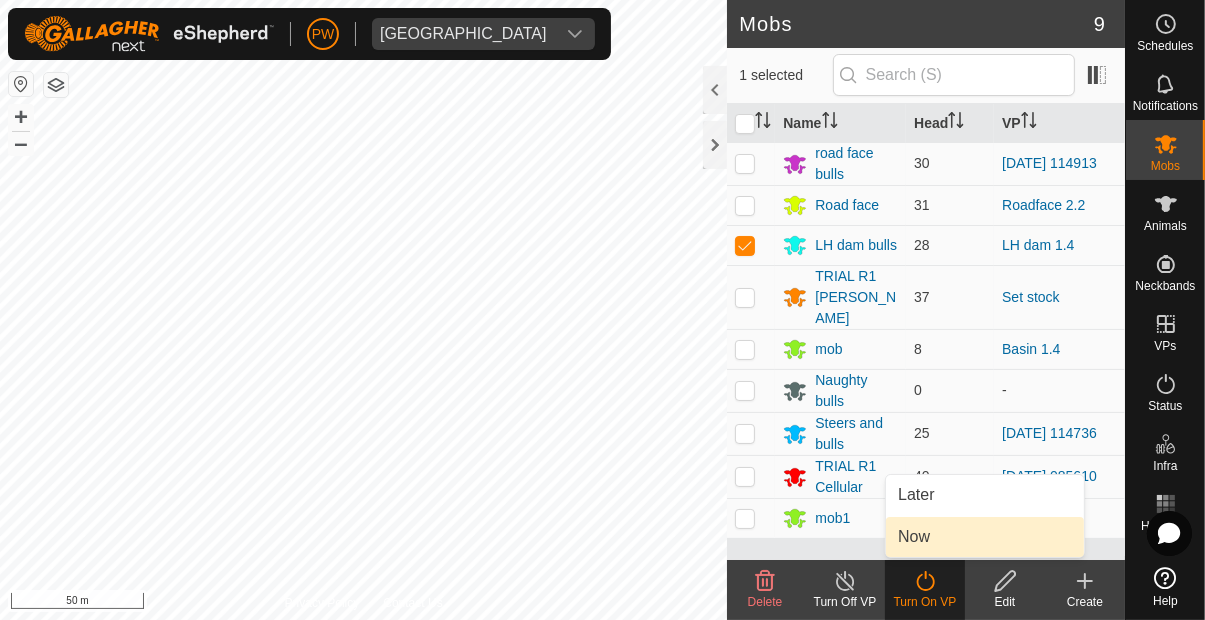 click on "Now" at bounding box center (985, 537) 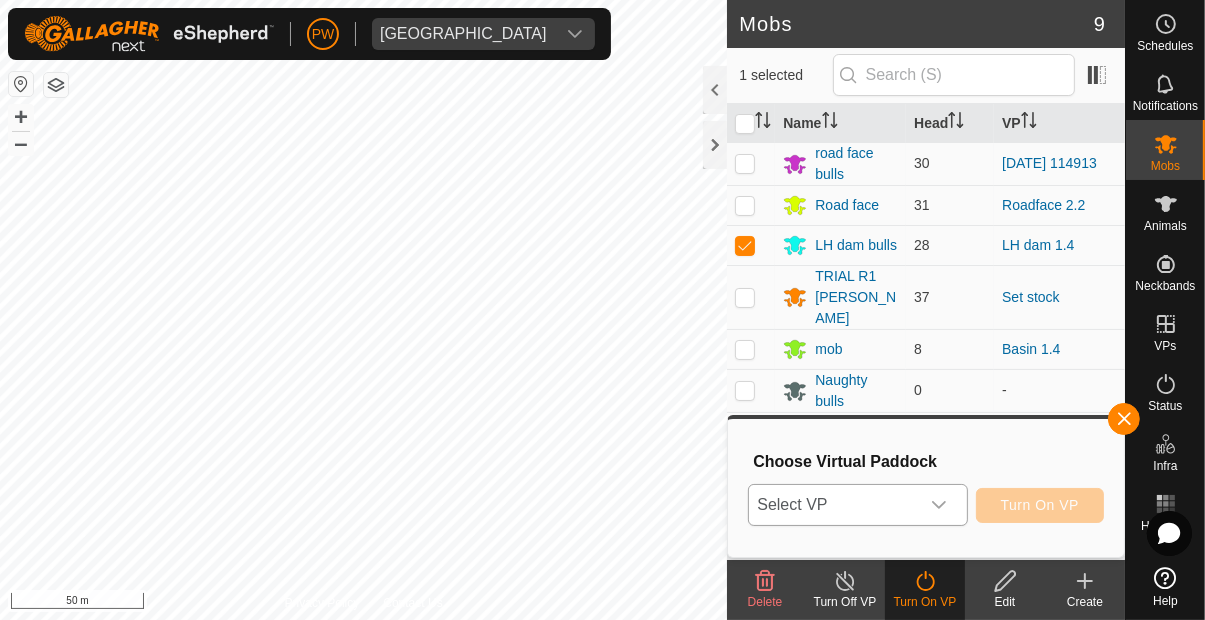 click at bounding box center (939, 505) 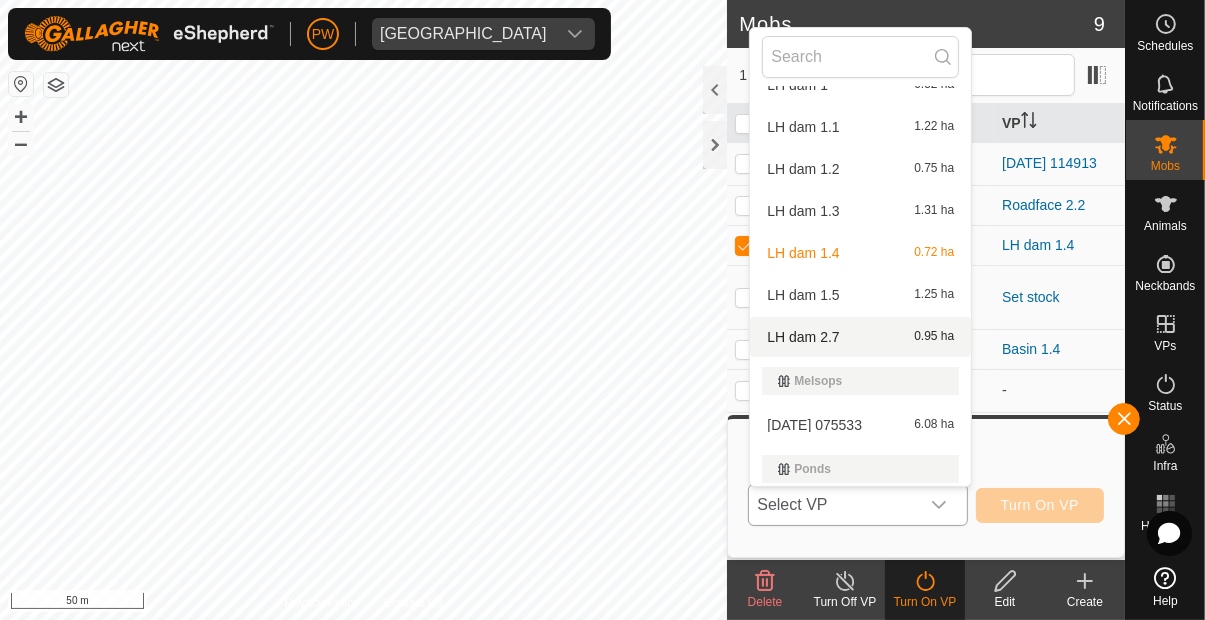 scroll, scrollTop: 2224, scrollLeft: 0, axis: vertical 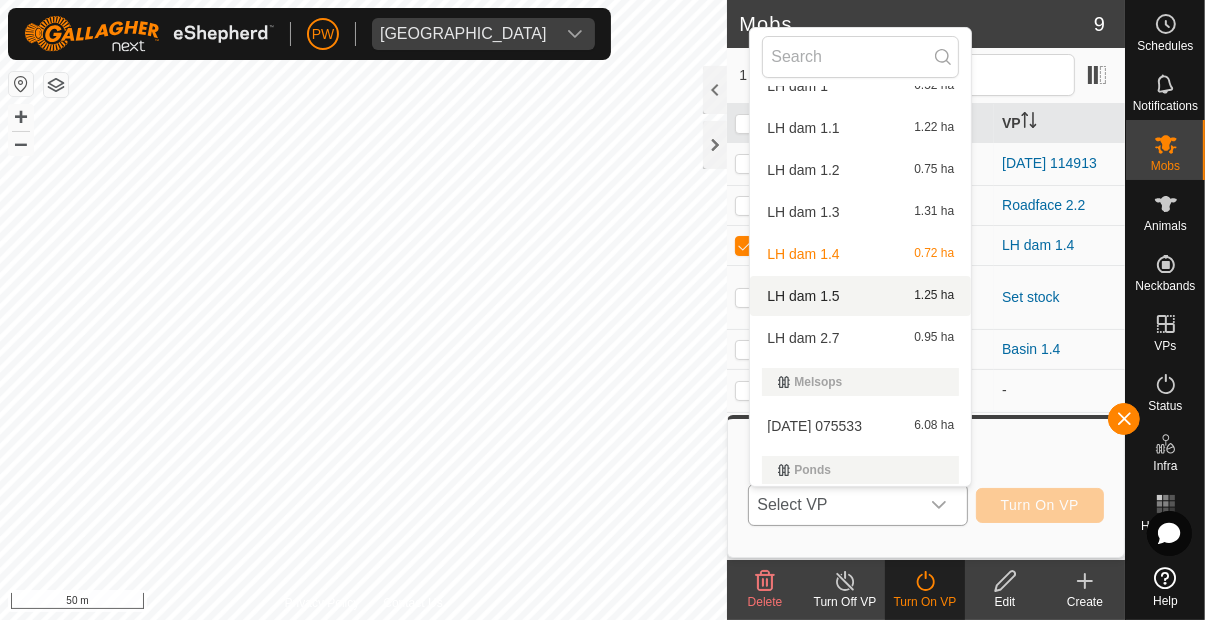 click on "LH dam 1.5  1.25 ha" at bounding box center (860, 296) 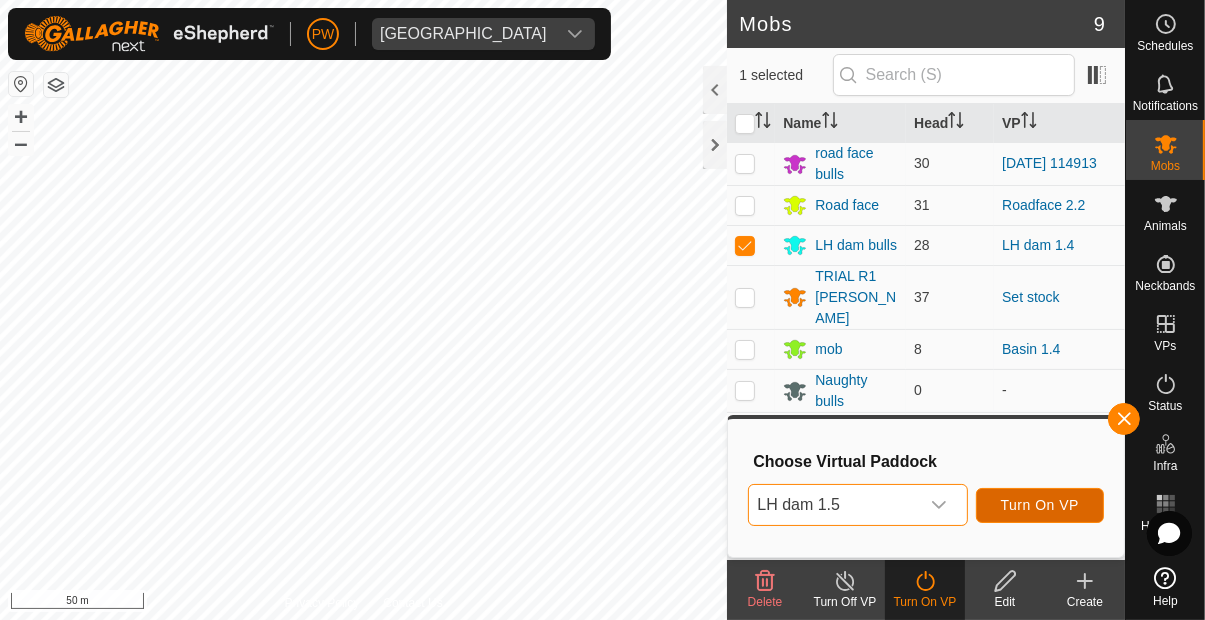 click on "Turn On VP" at bounding box center (1040, 505) 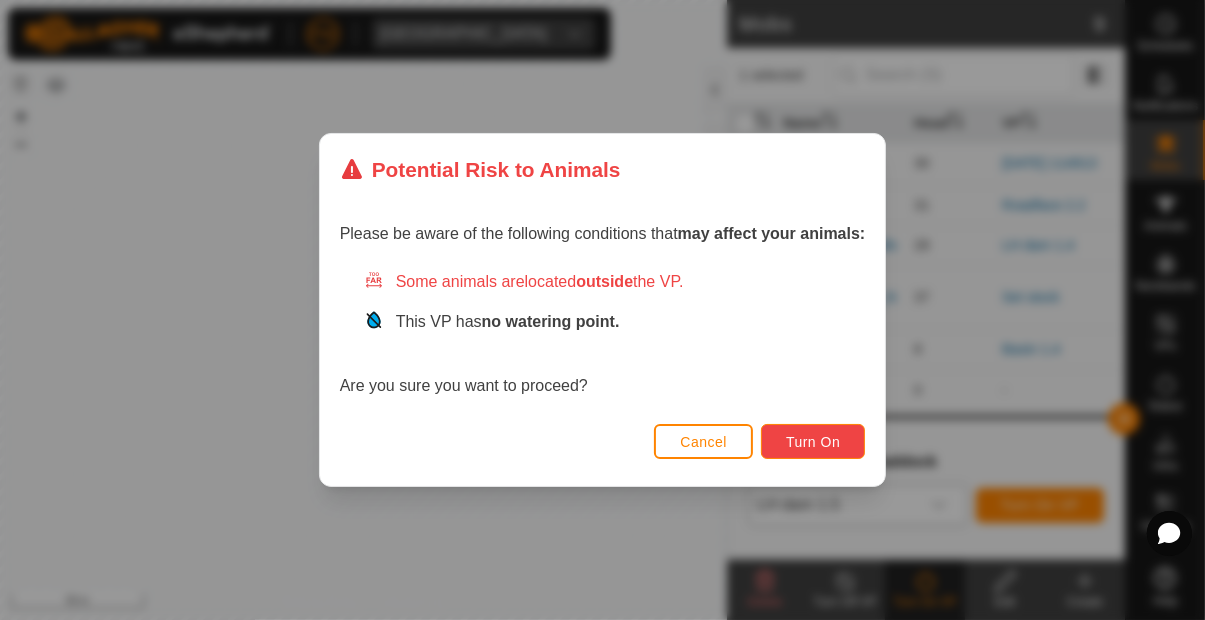 click on "Turn On" at bounding box center [813, 442] 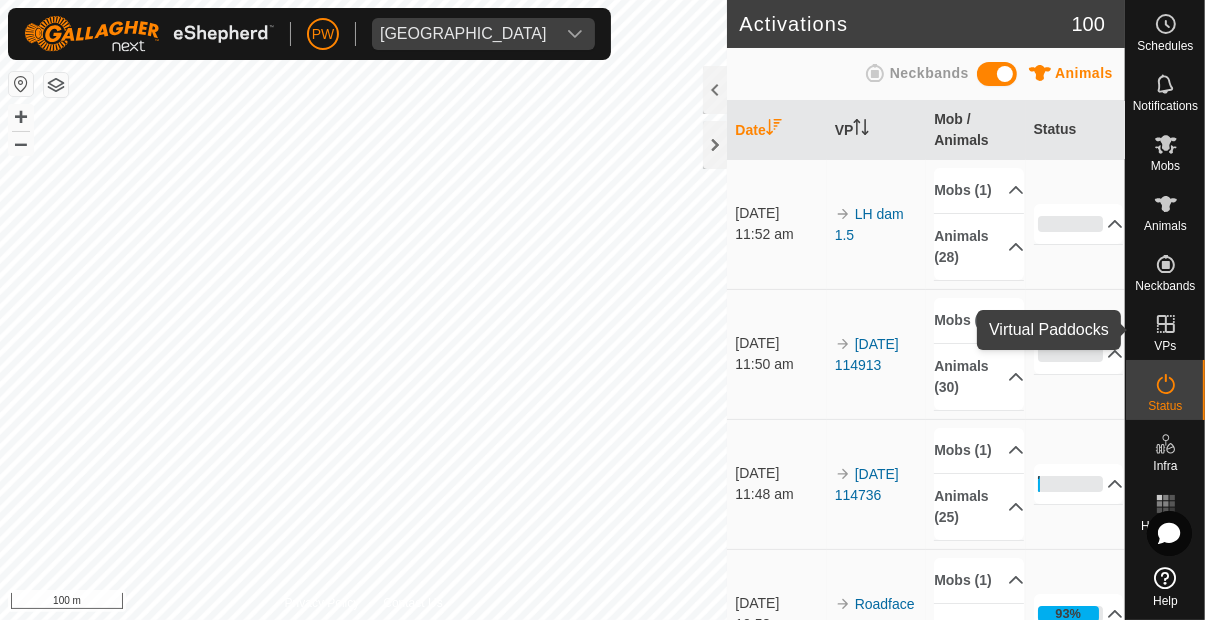 click on "VPs" at bounding box center [1165, 346] 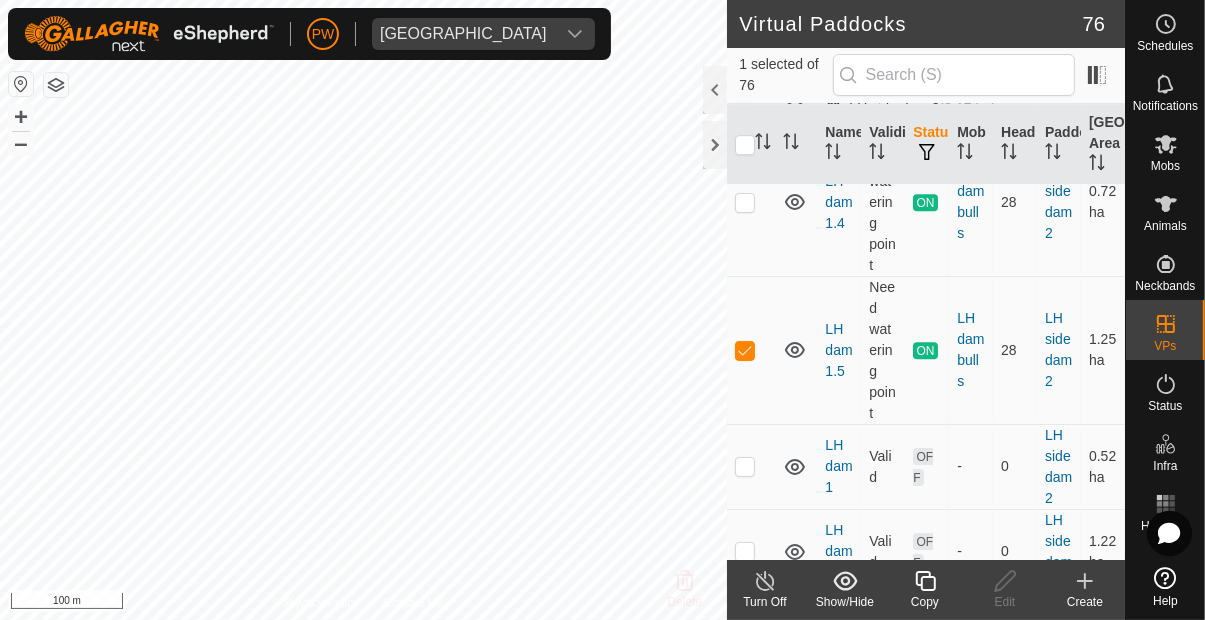 scroll, scrollTop: 5738, scrollLeft: 0, axis: vertical 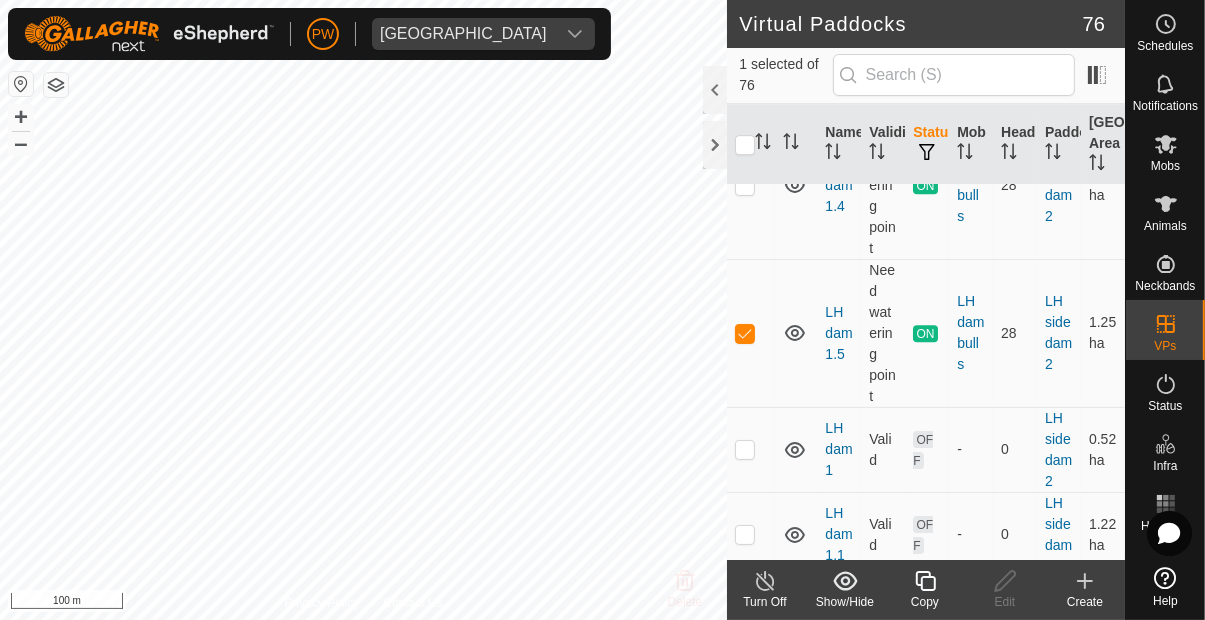 click at bounding box center (745, 334) 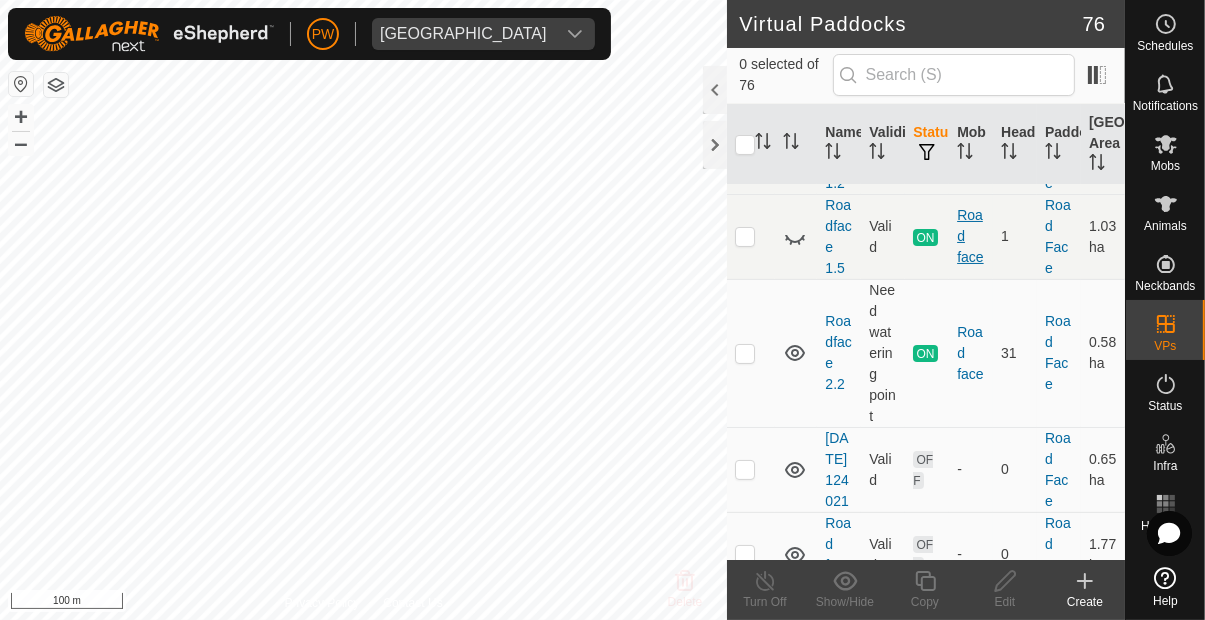 scroll, scrollTop: 7004, scrollLeft: 0, axis: vertical 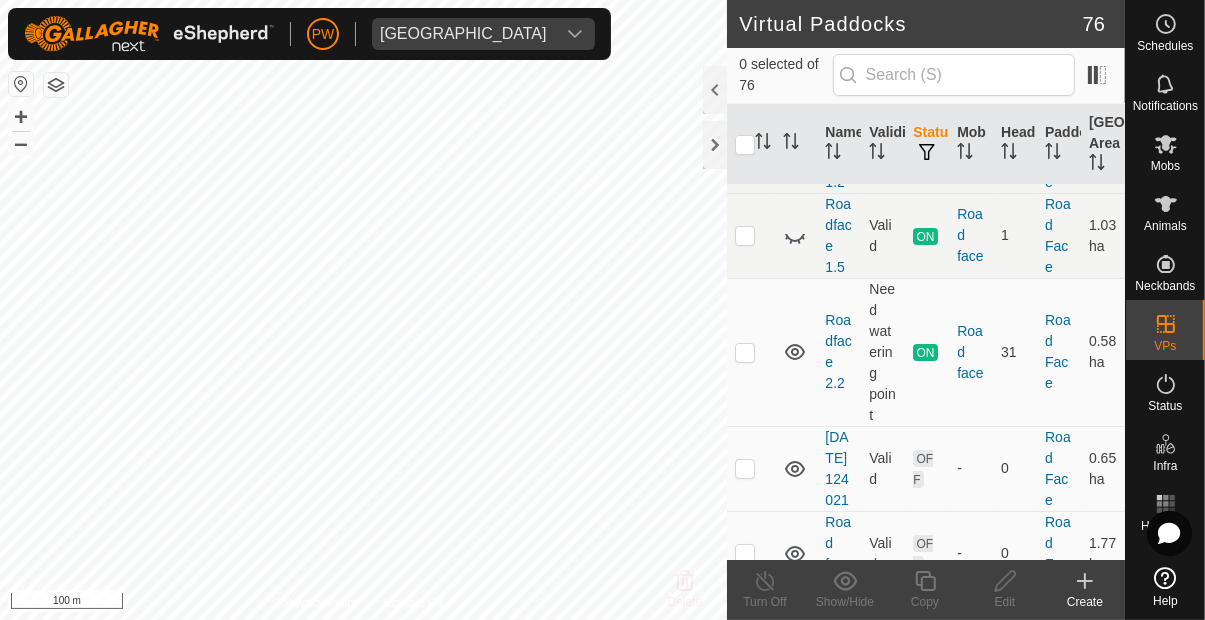 click at bounding box center [745, 353] 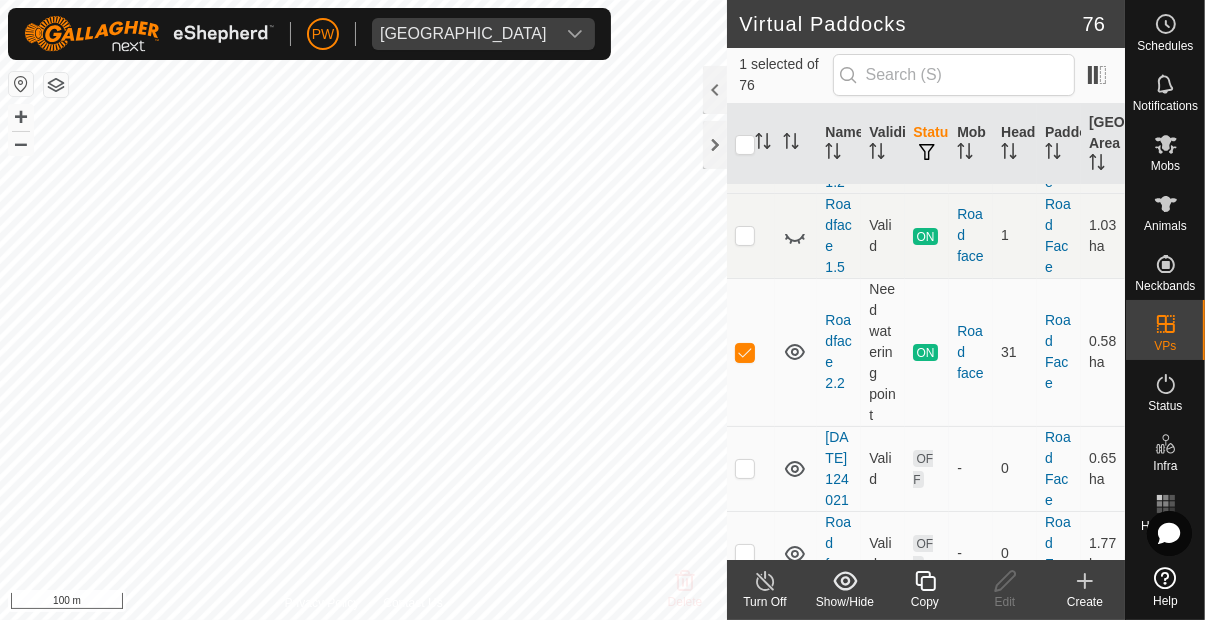 click 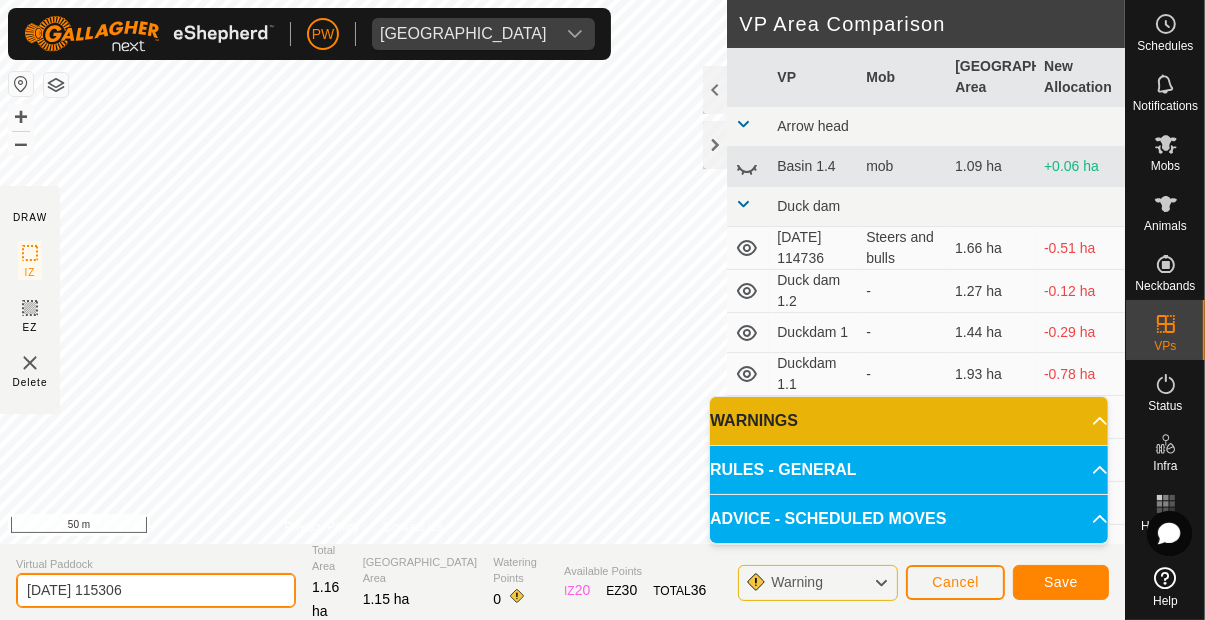 click on "[DATE] 115306" 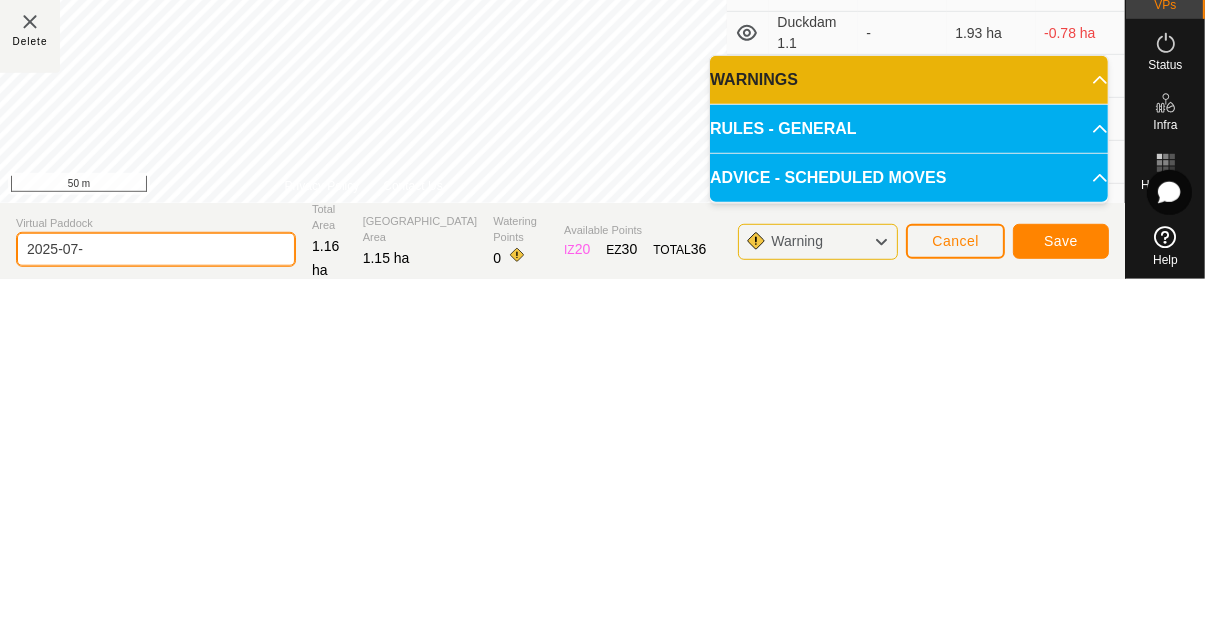 type on "2025-07" 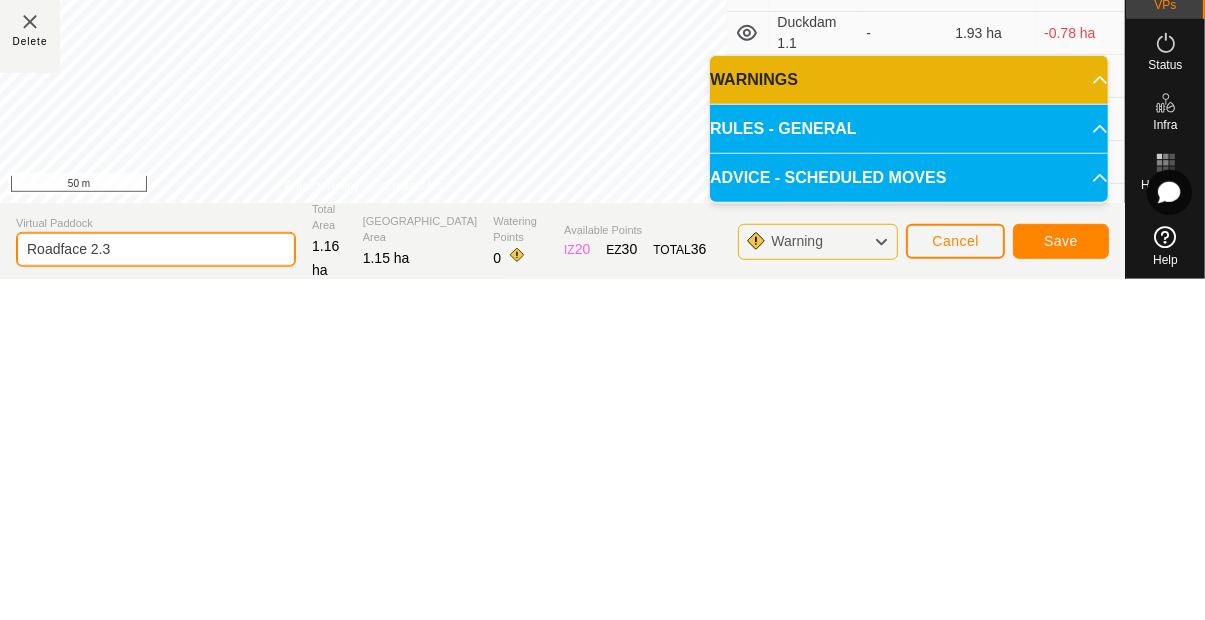 type on "Roadface 2.3" 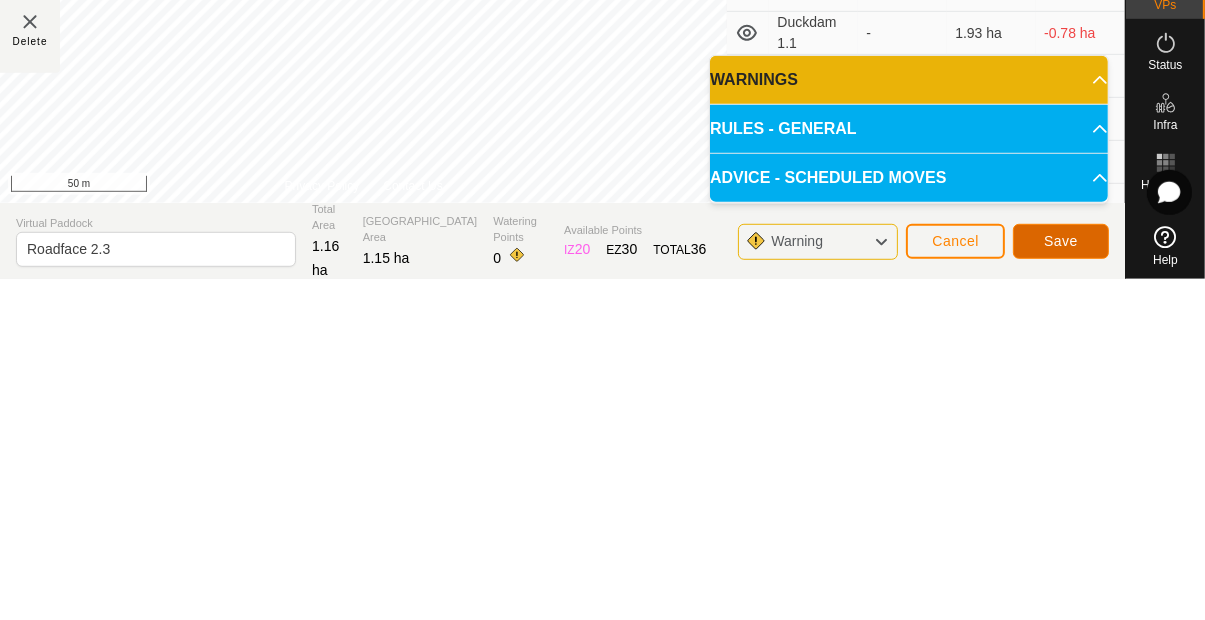 click on "Save" 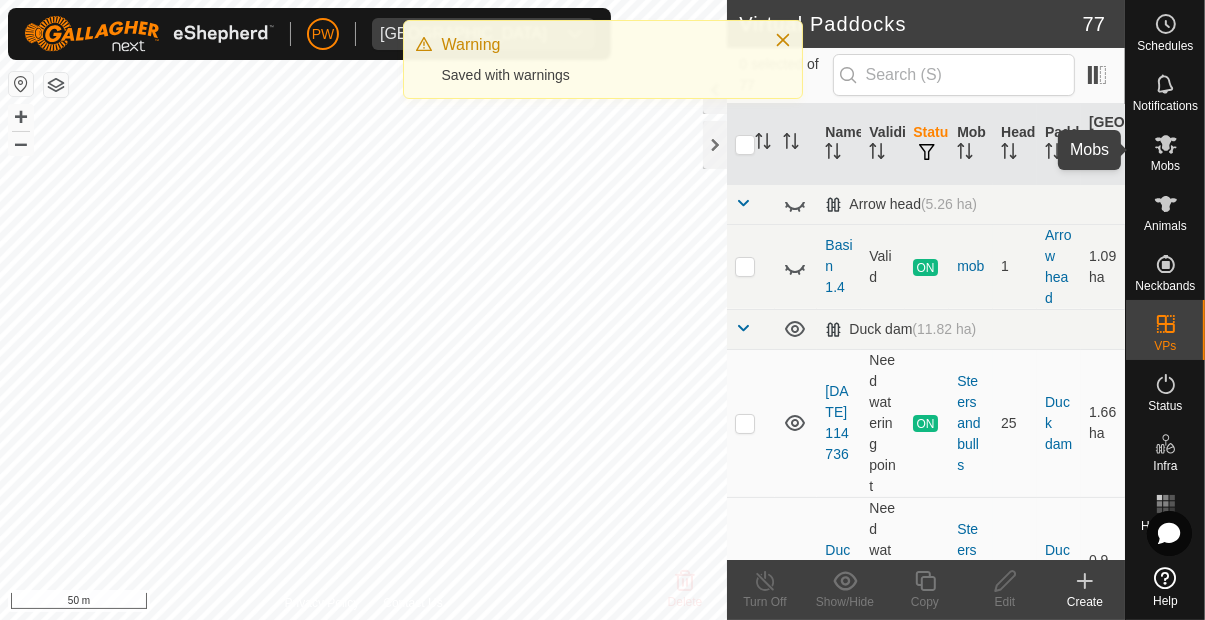 click on "Mobs" at bounding box center (1165, 166) 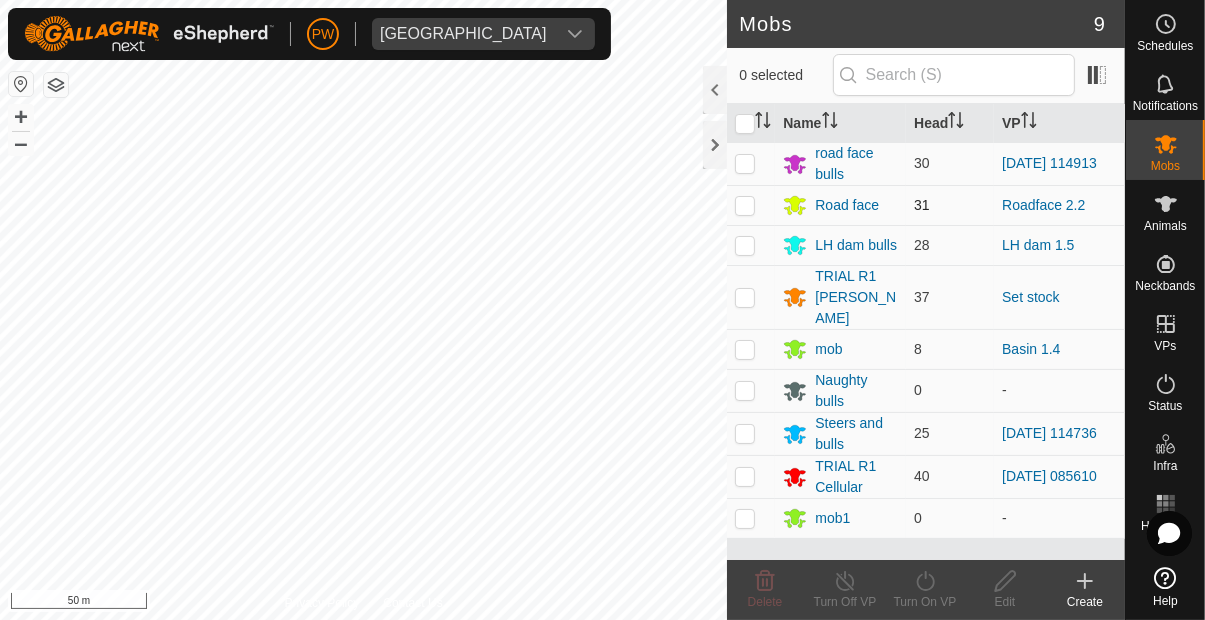 click at bounding box center [745, 205] 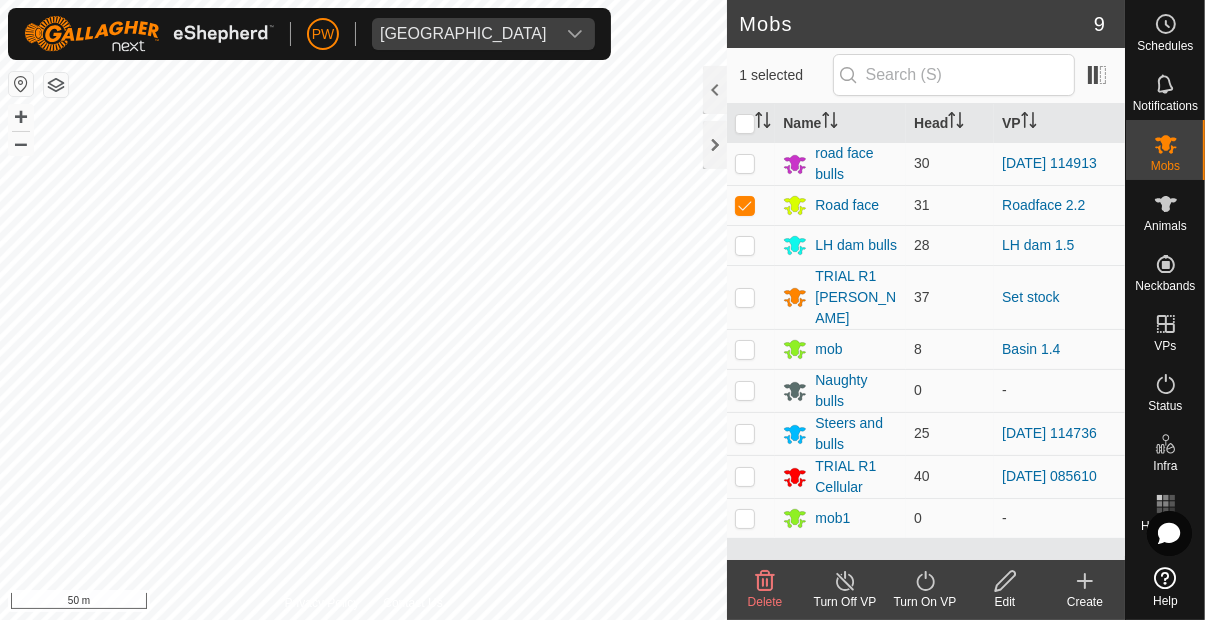 click 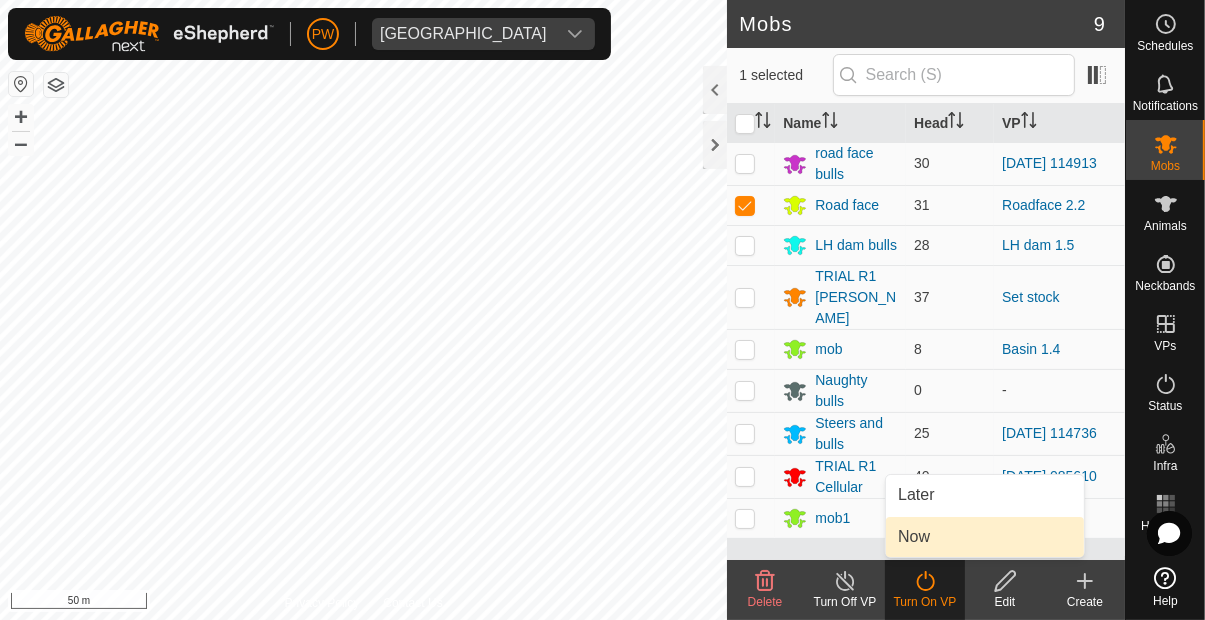 click on "Now" at bounding box center [985, 537] 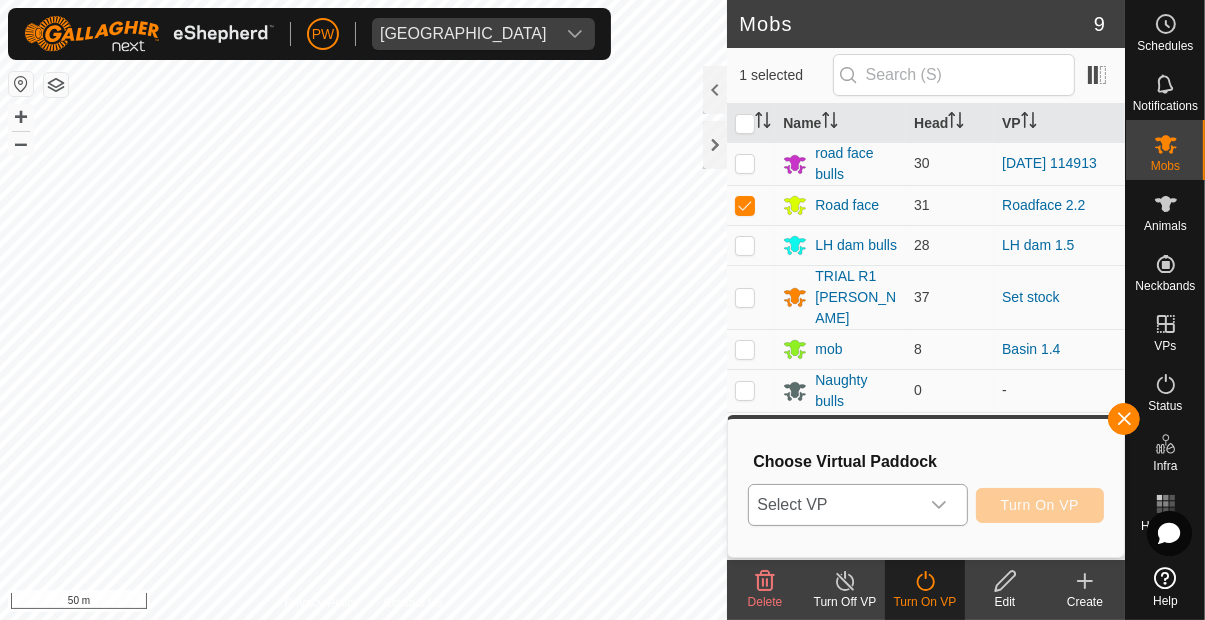 click 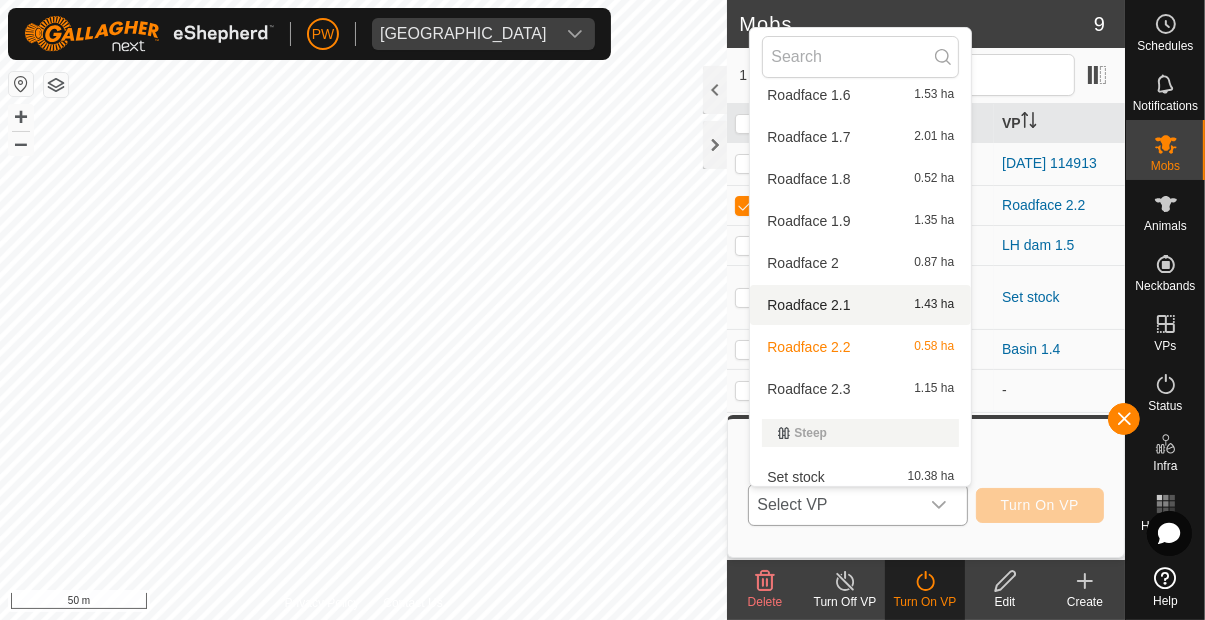 scroll, scrollTop: 3275, scrollLeft: 0, axis: vertical 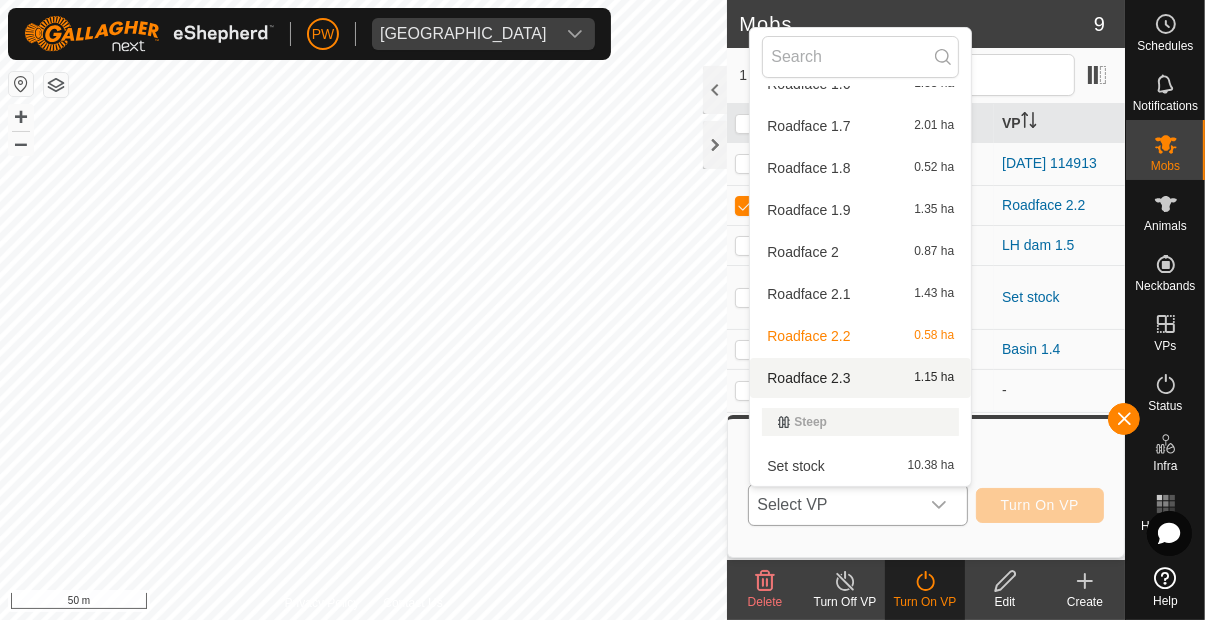 click on "Roadface 2.3  1.15 ha" at bounding box center (860, 378) 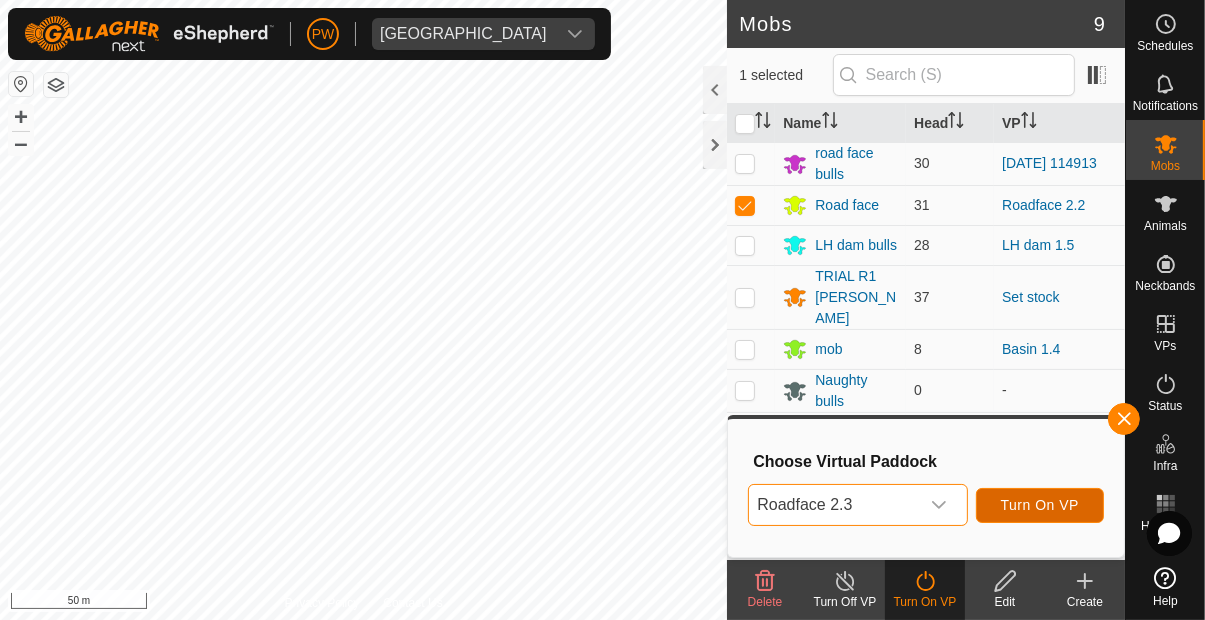 click on "Turn On VP" at bounding box center (1040, 505) 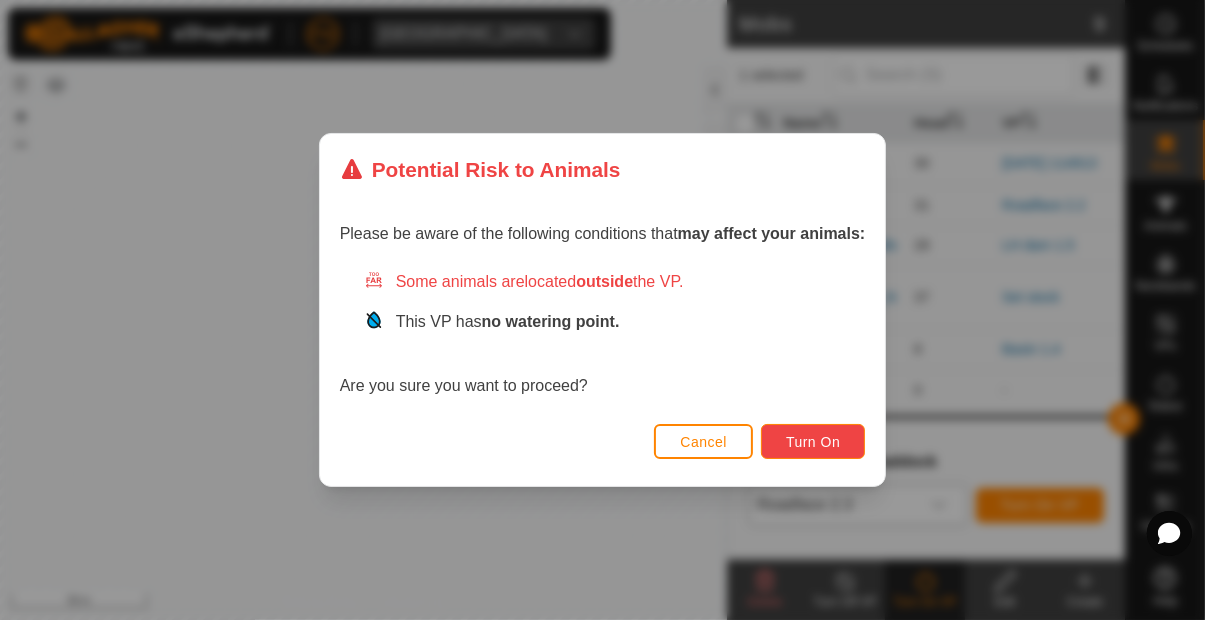 click on "Turn On" at bounding box center [813, 442] 